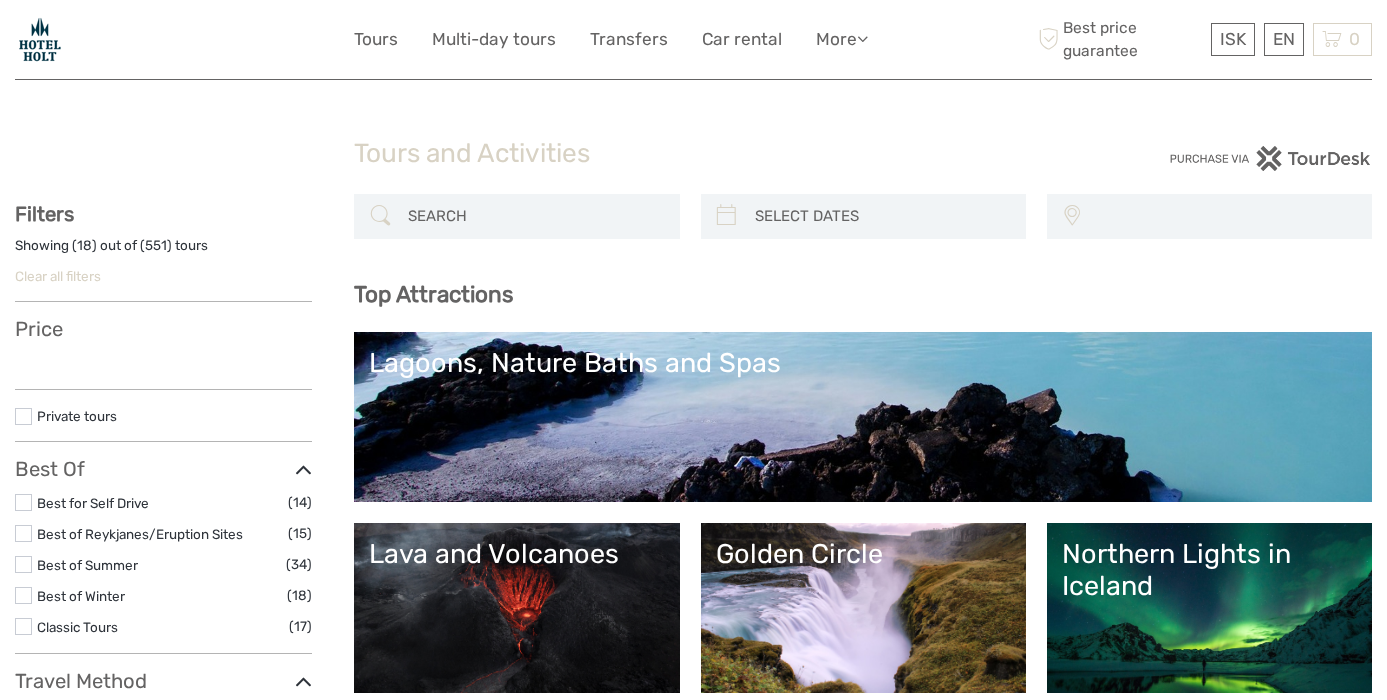 select 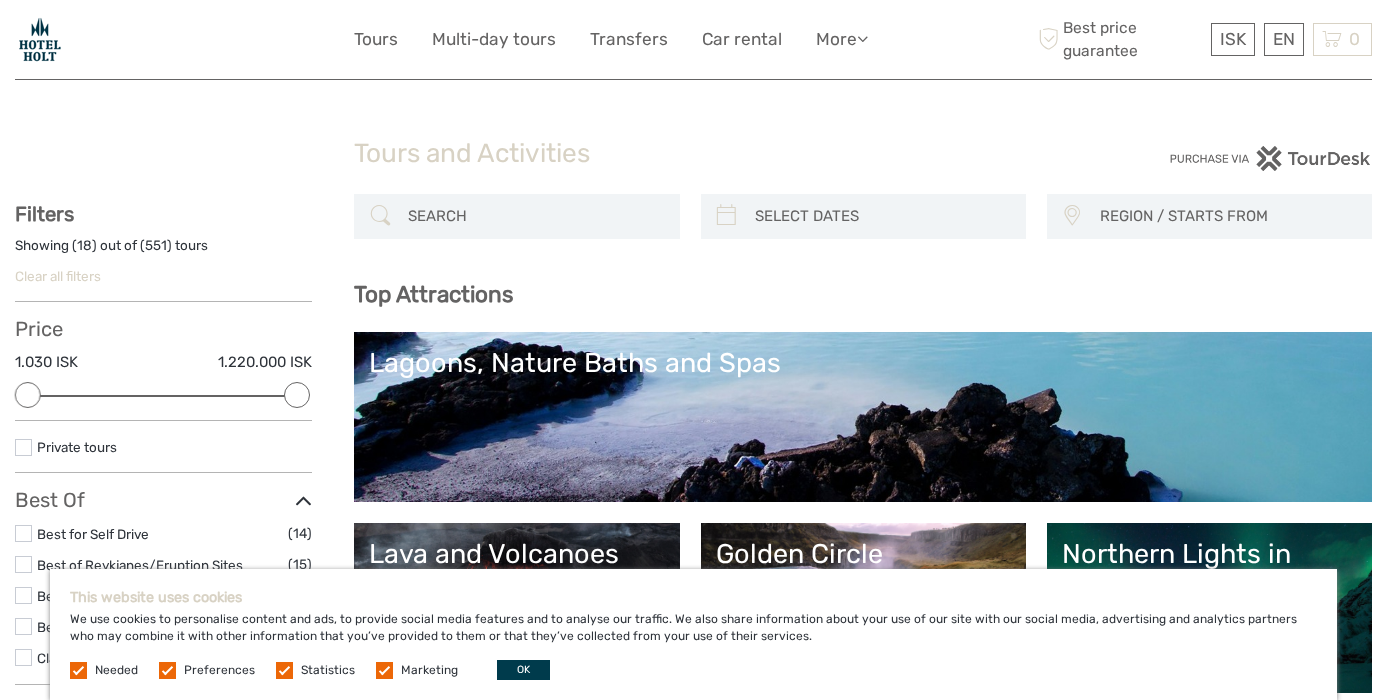 scroll, scrollTop: 0, scrollLeft: 0, axis: both 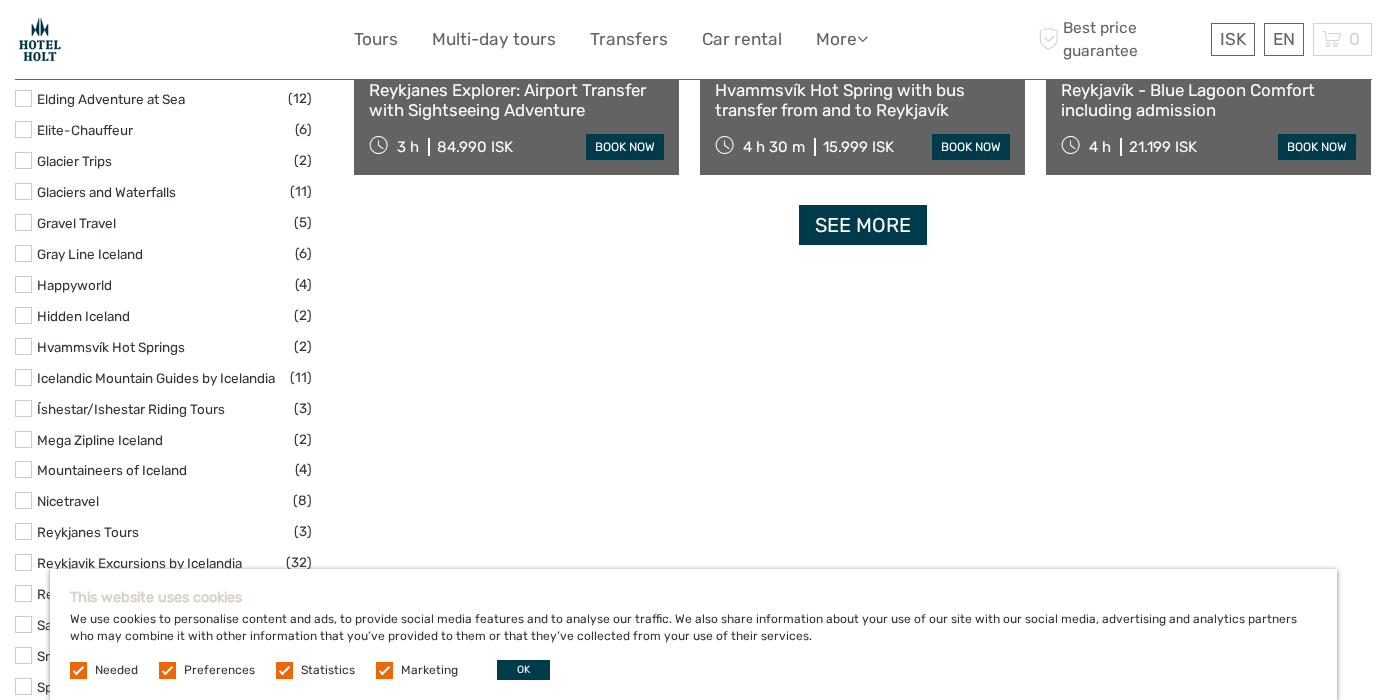 click on "See more" at bounding box center (863, 225) 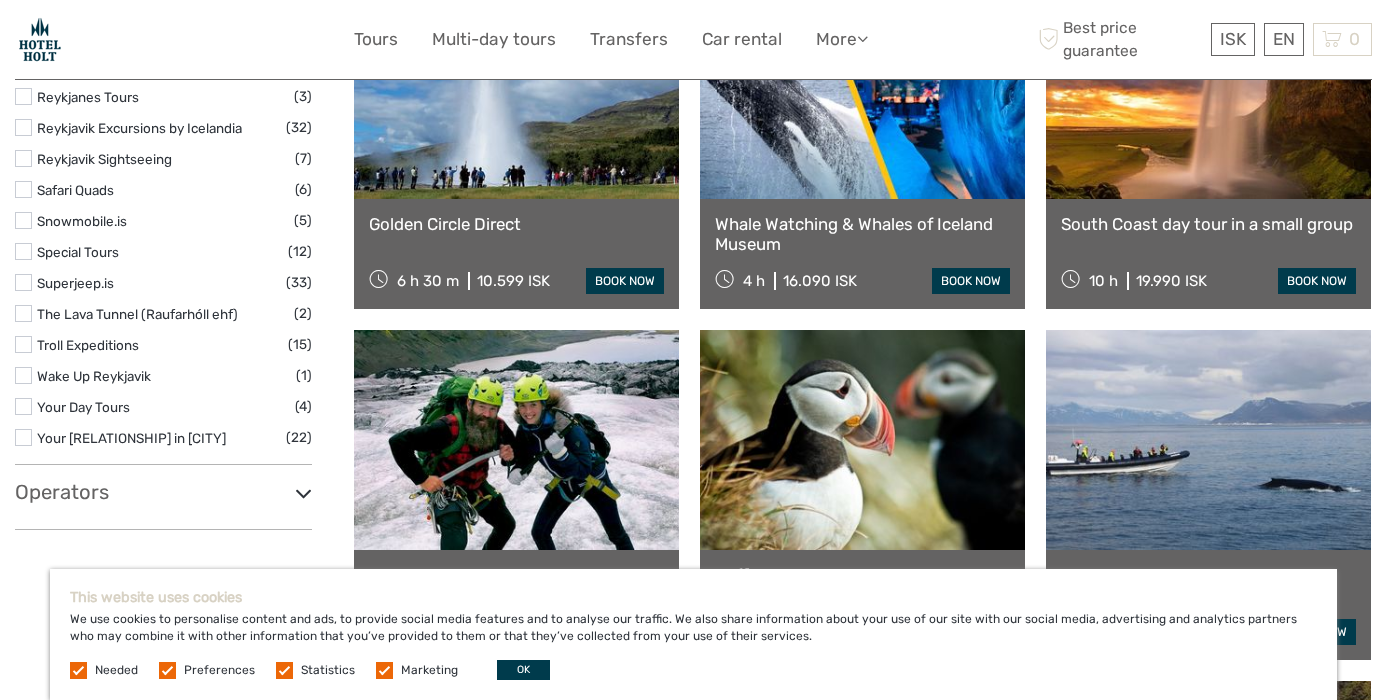 scroll, scrollTop: 3109, scrollLeft: 0, axis: vertical 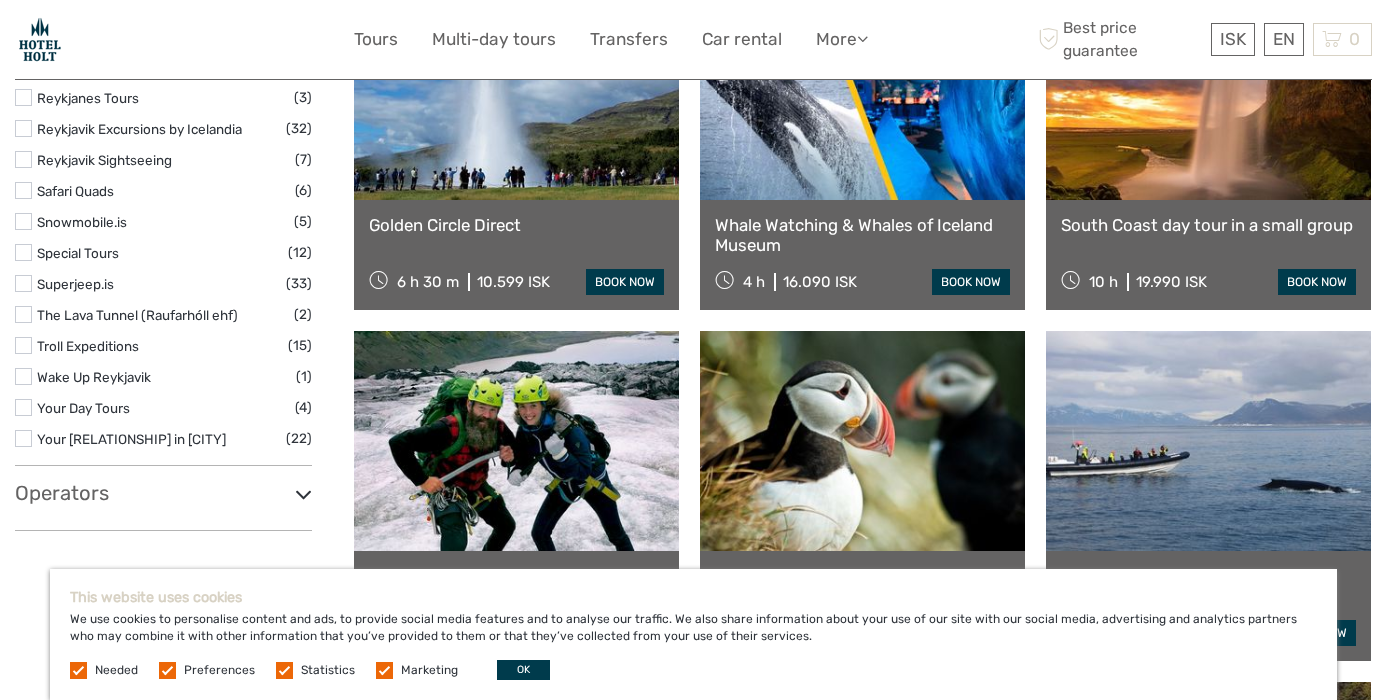 click on "book now" at bounding box center (1317, 282) 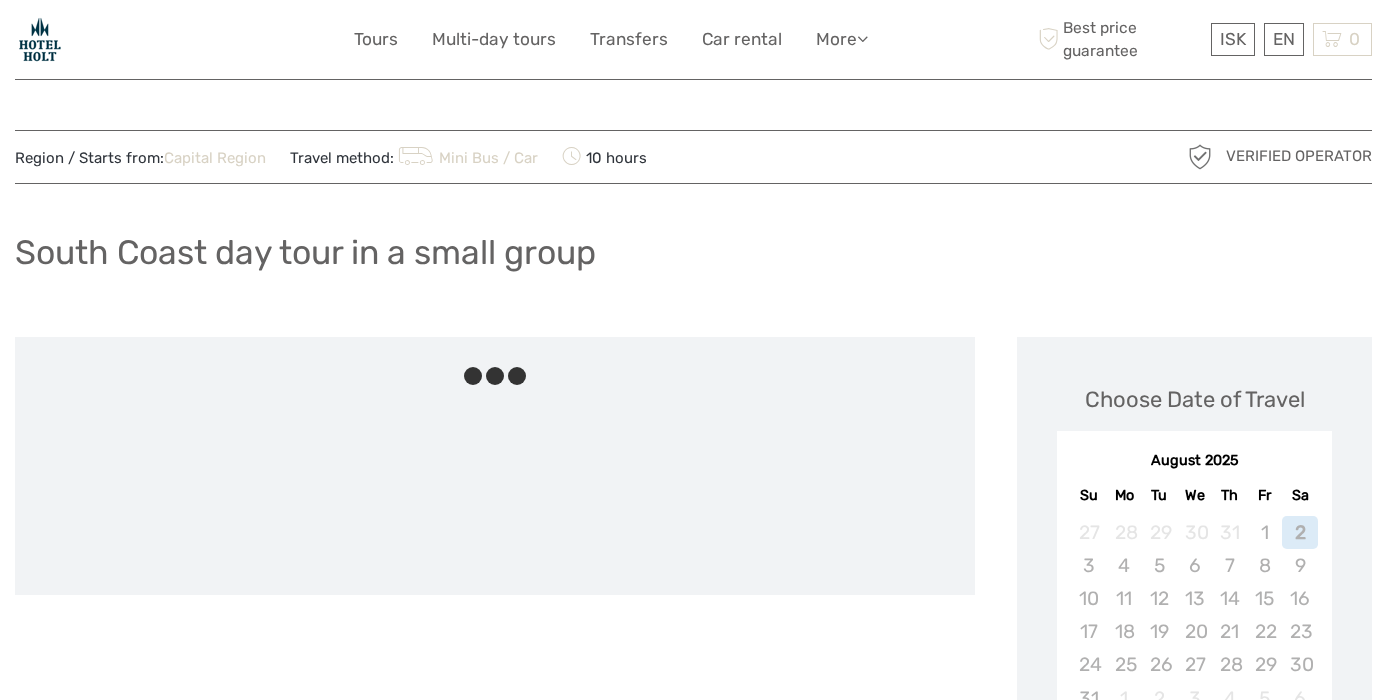 scroll, scrollTop: 0, scrollLeft: 0, axis: both 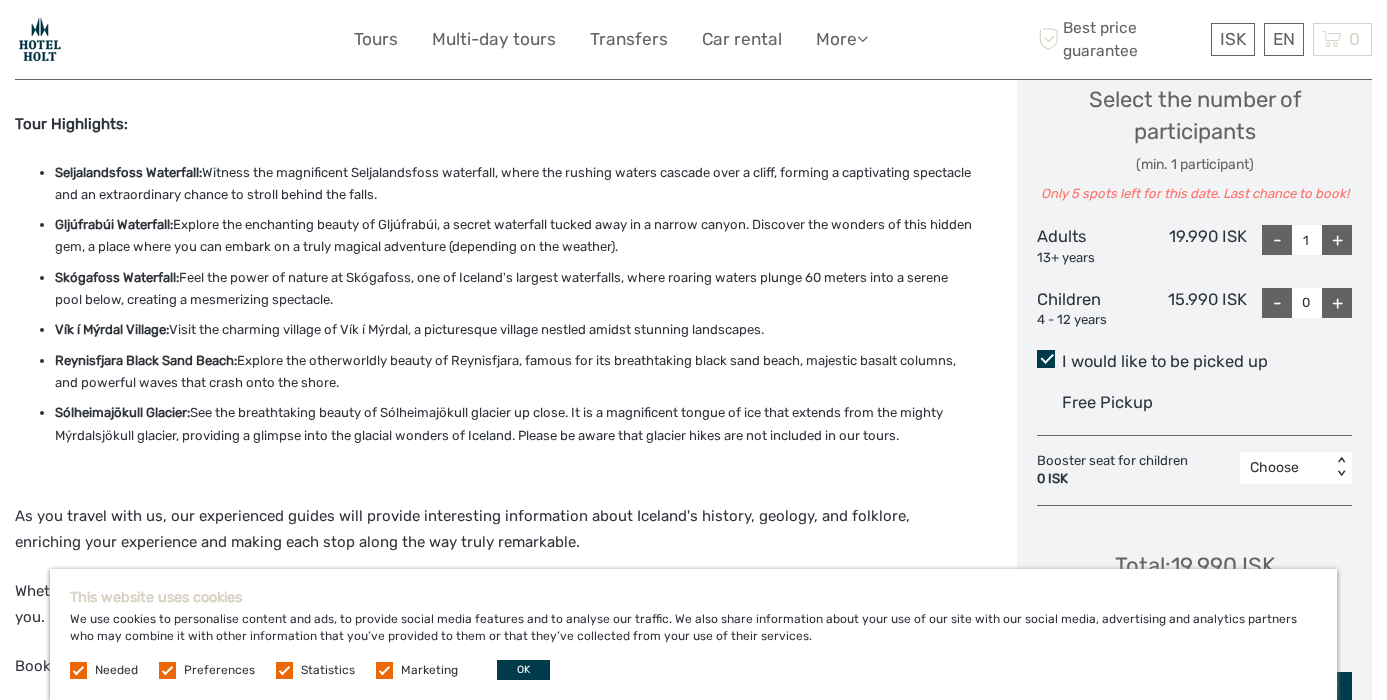 click on "+" at bounding box center (1337, 240) 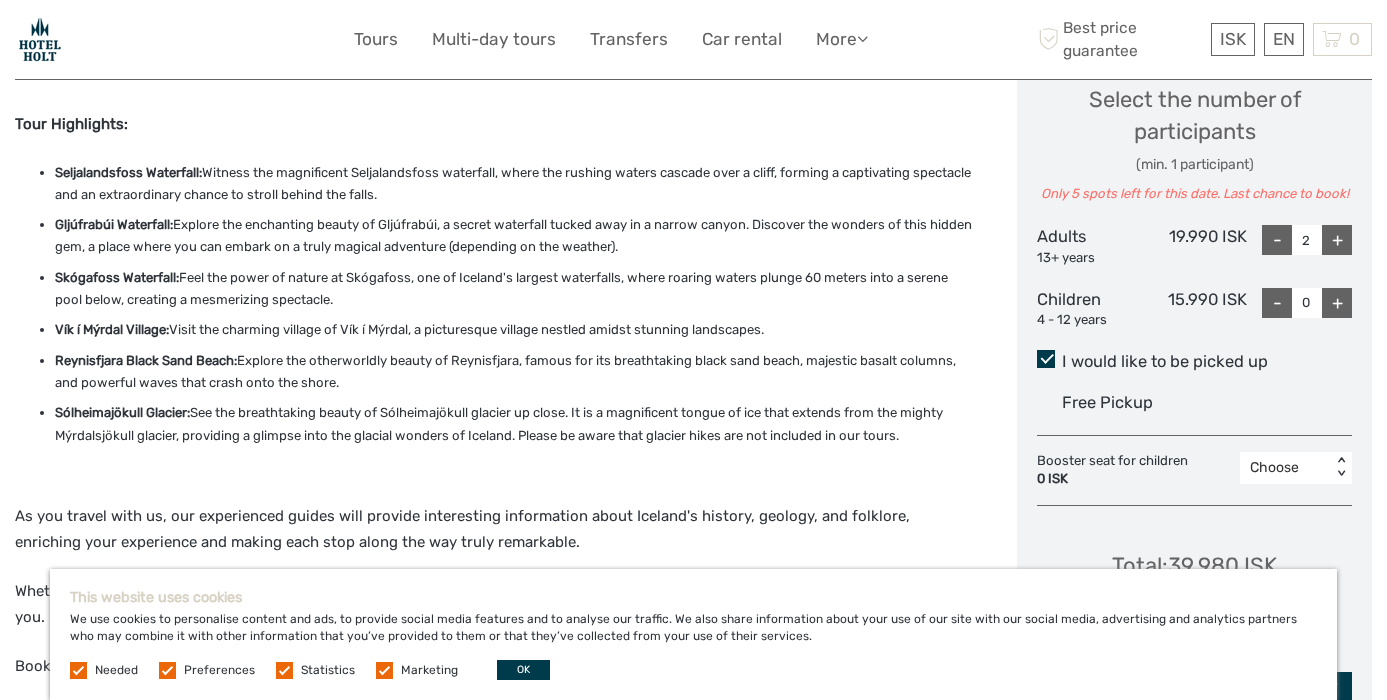 click on "+" at bounding box center [1337, 240] 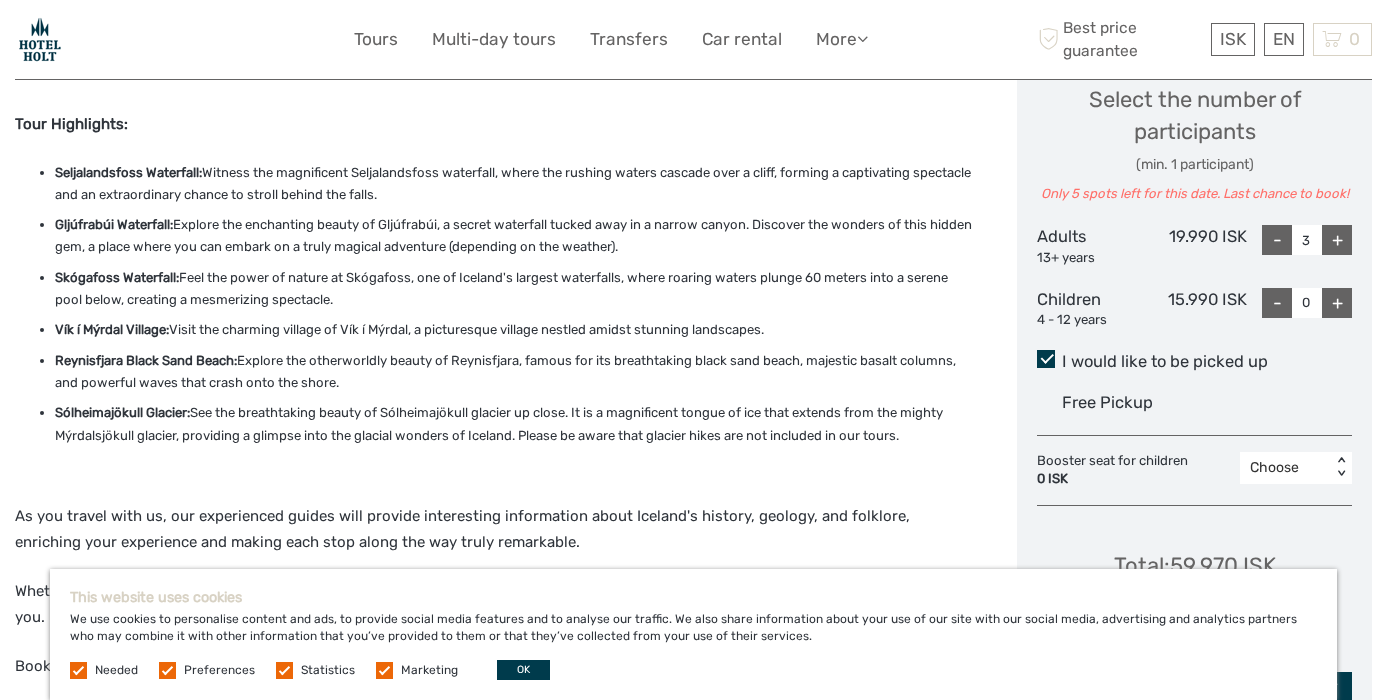 click on "+" at bounding box center [1337, 240] 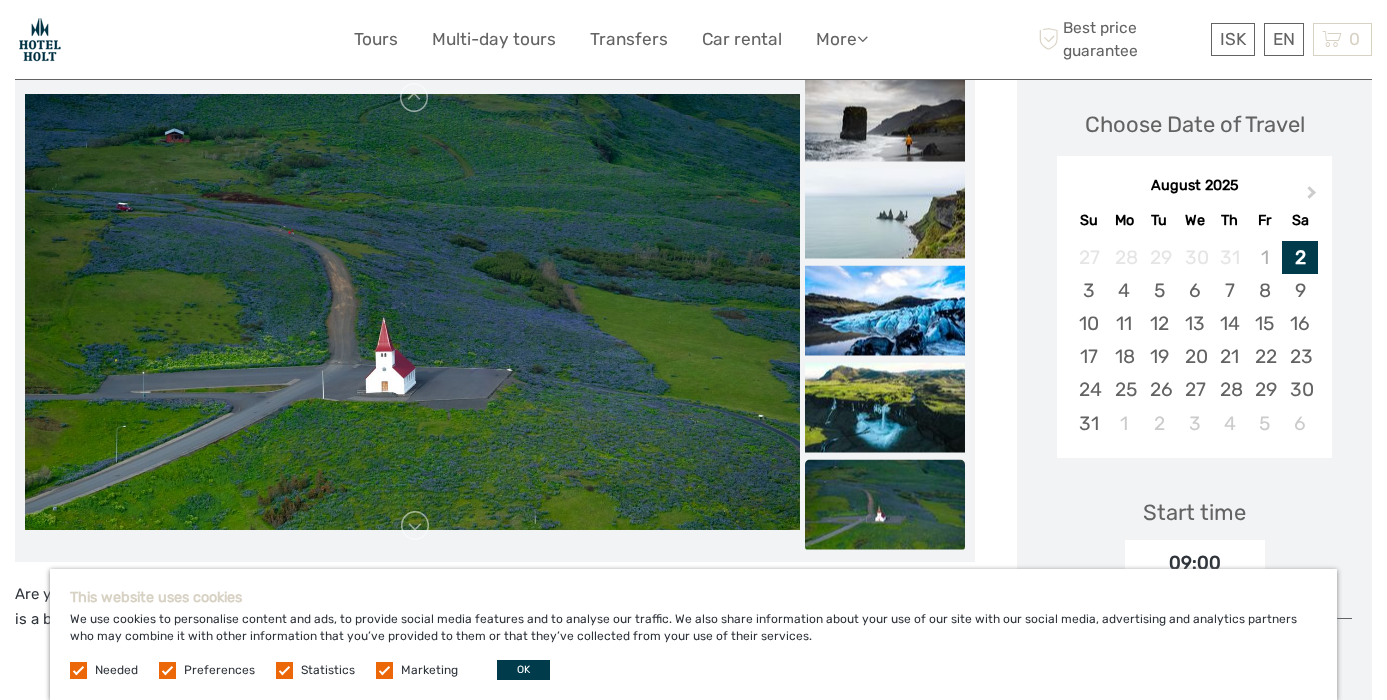 scroll, scrollTop: 266, scrollLeft: 0, axis: vertical 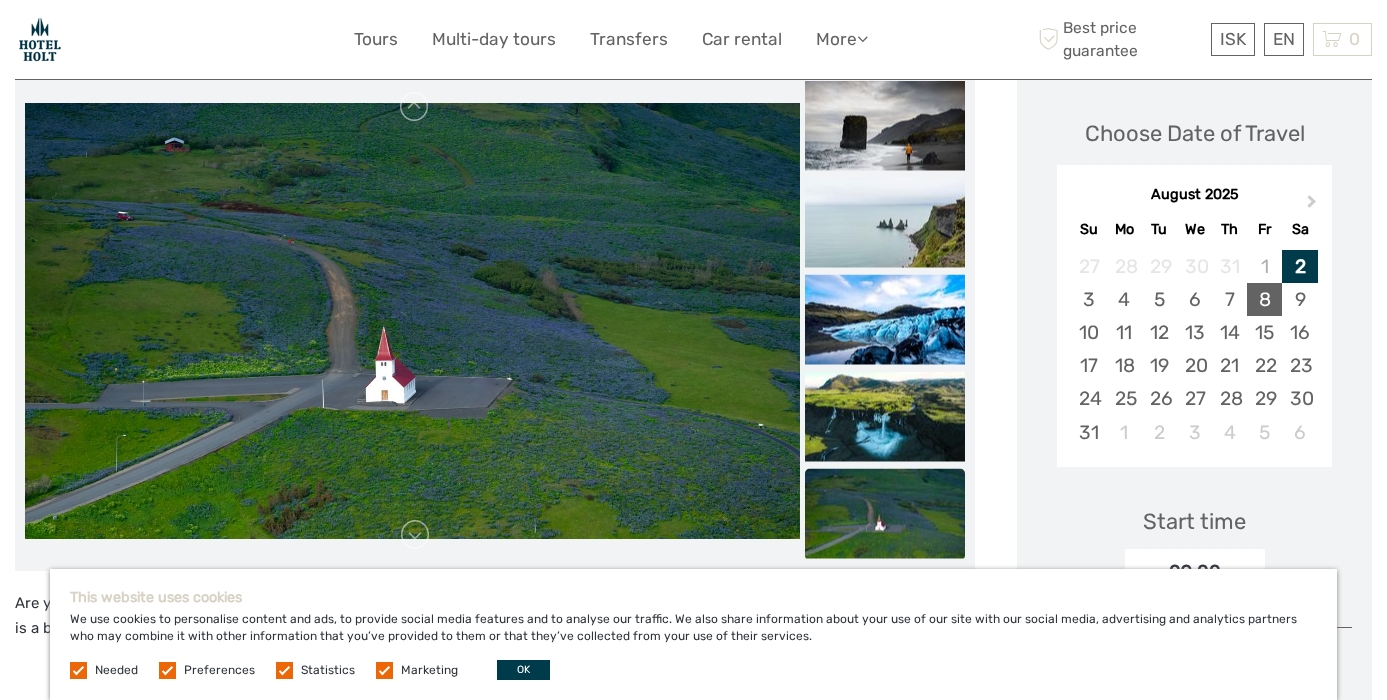 click on "8" at bounding box center [1264, 299] 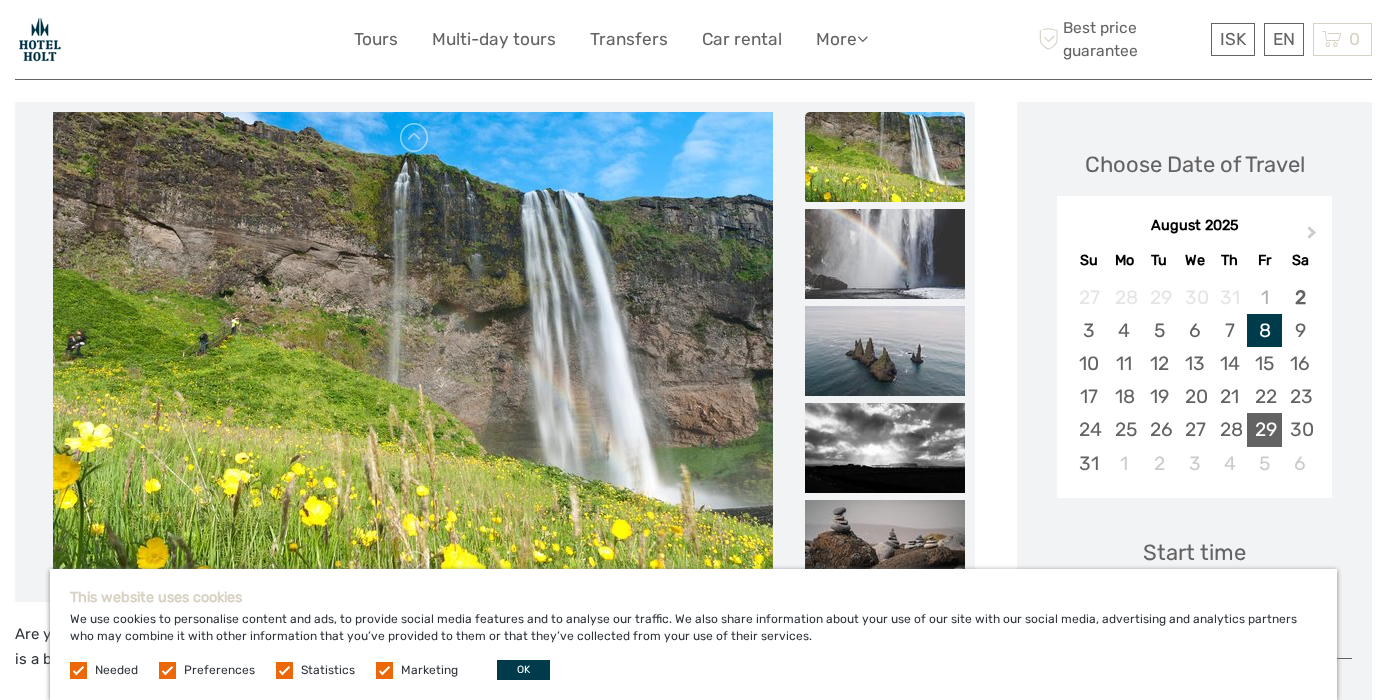 scroll, scrollTop: 222, scrollLeft: 0, axis: vertical 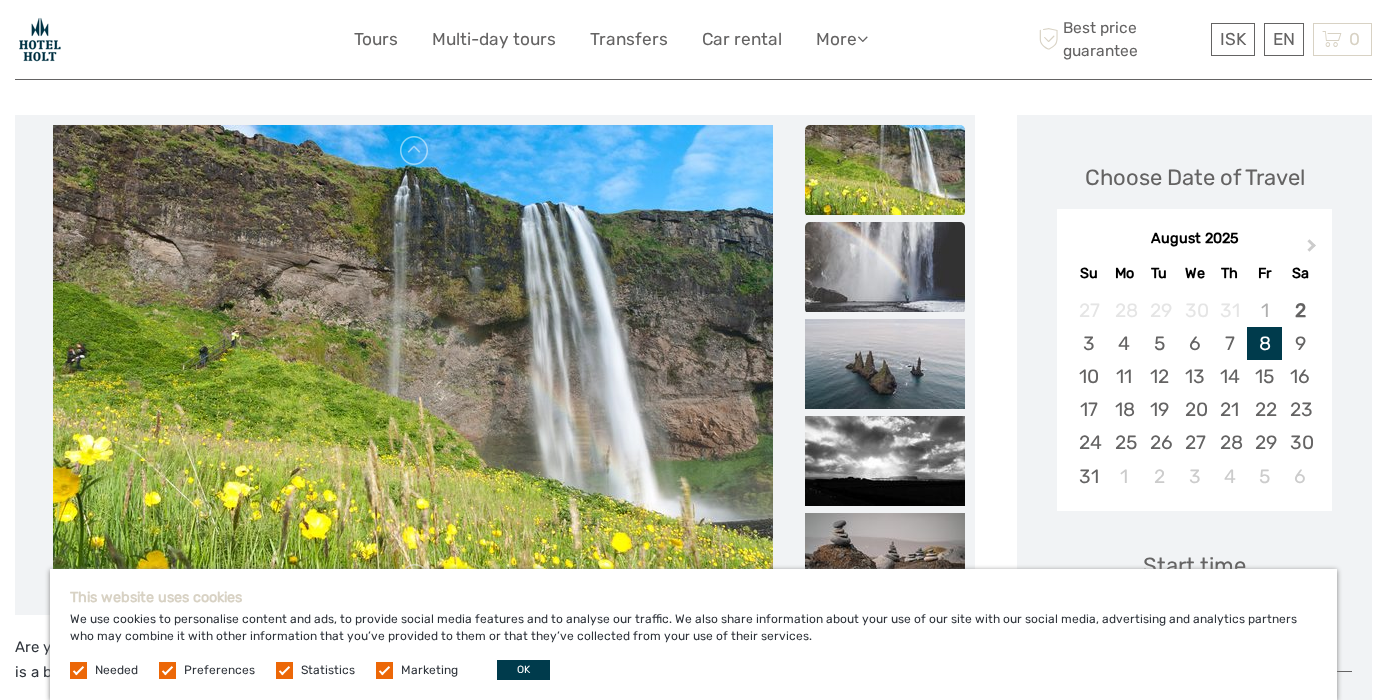 click at bounding box center [885, 267] 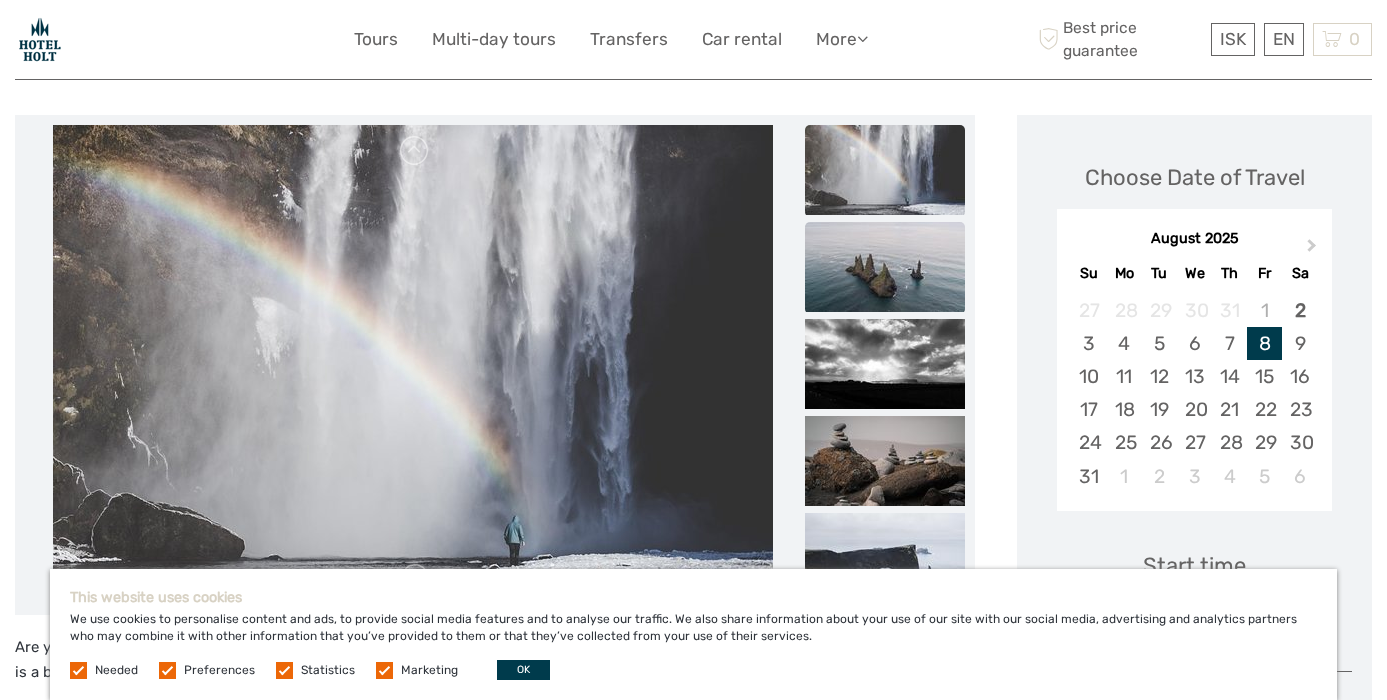 click at bounding box center [885, 267] 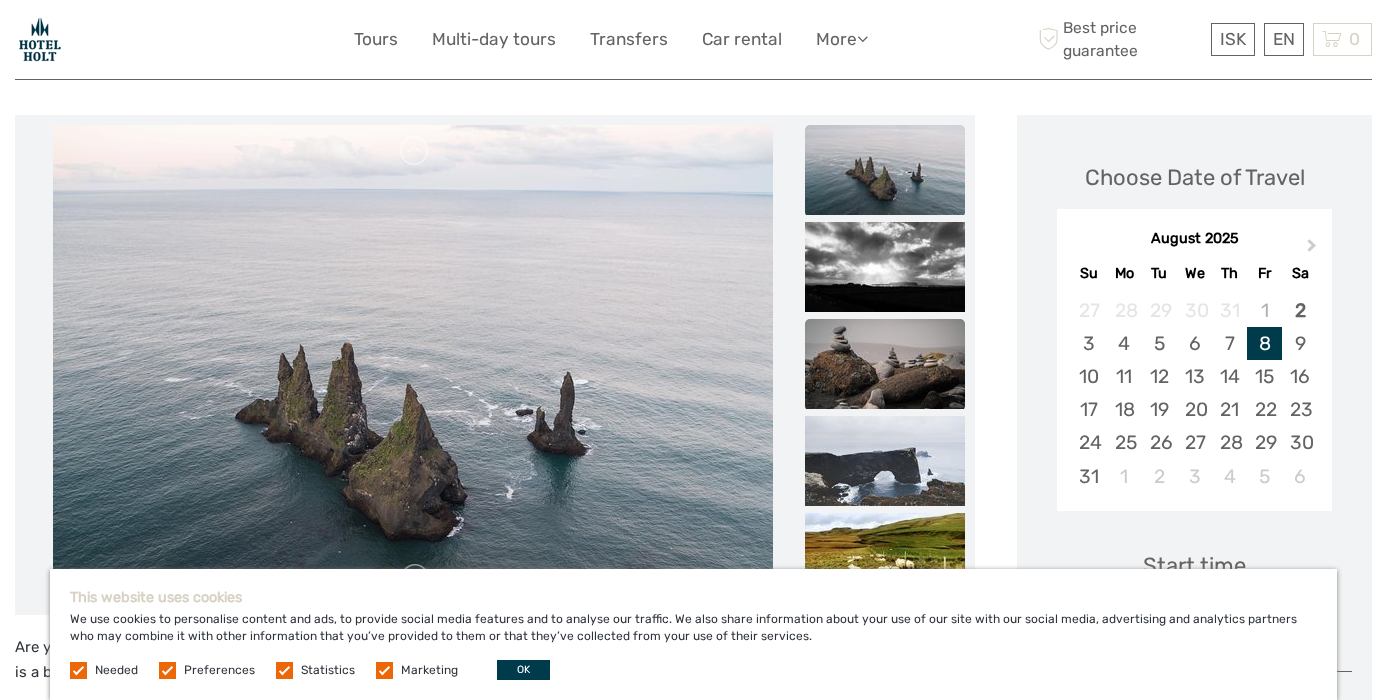 click at bounding box center [885, 364] 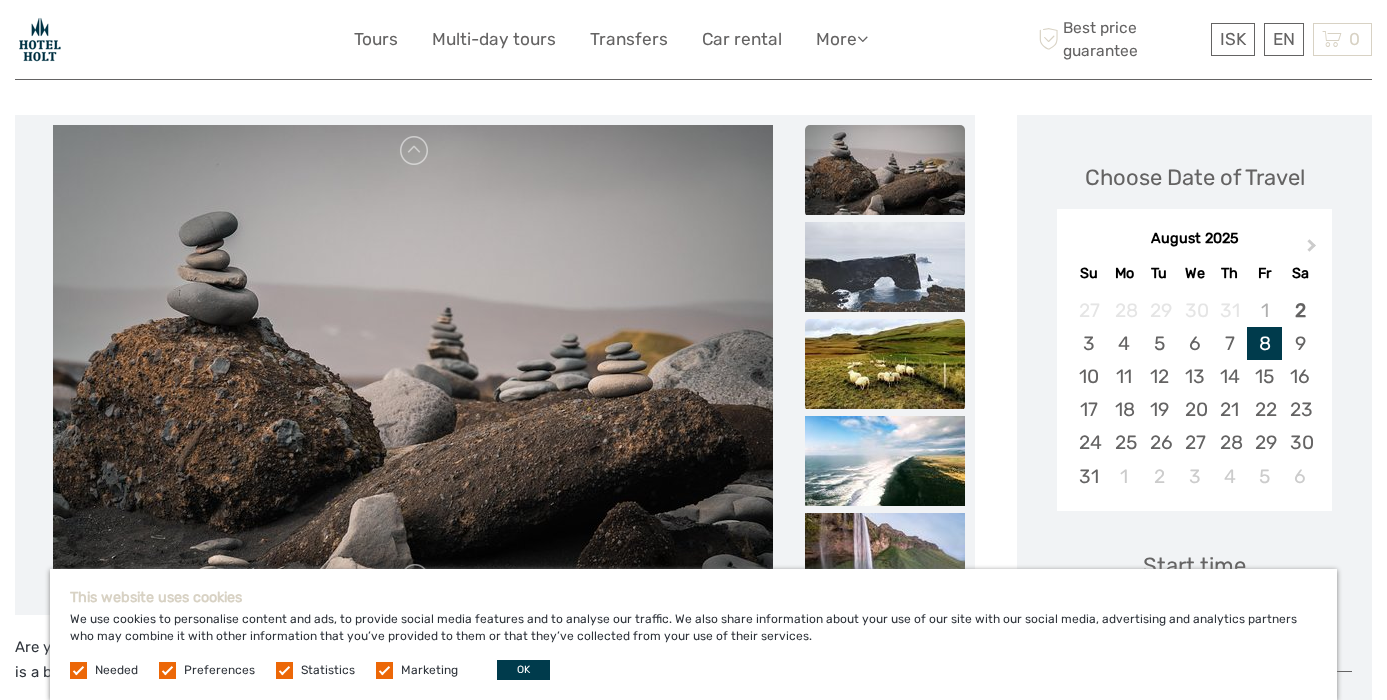 click at bounding box center [885, 364] 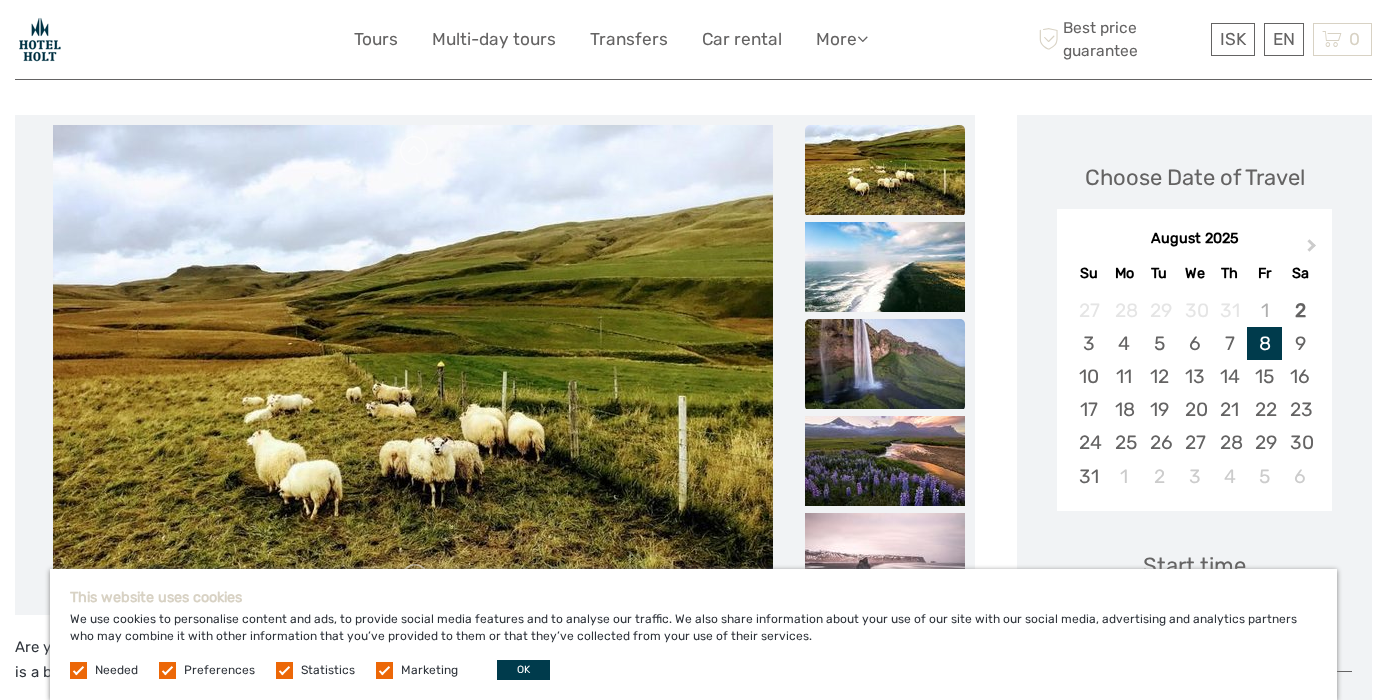 click at bounding box center [885, 364] 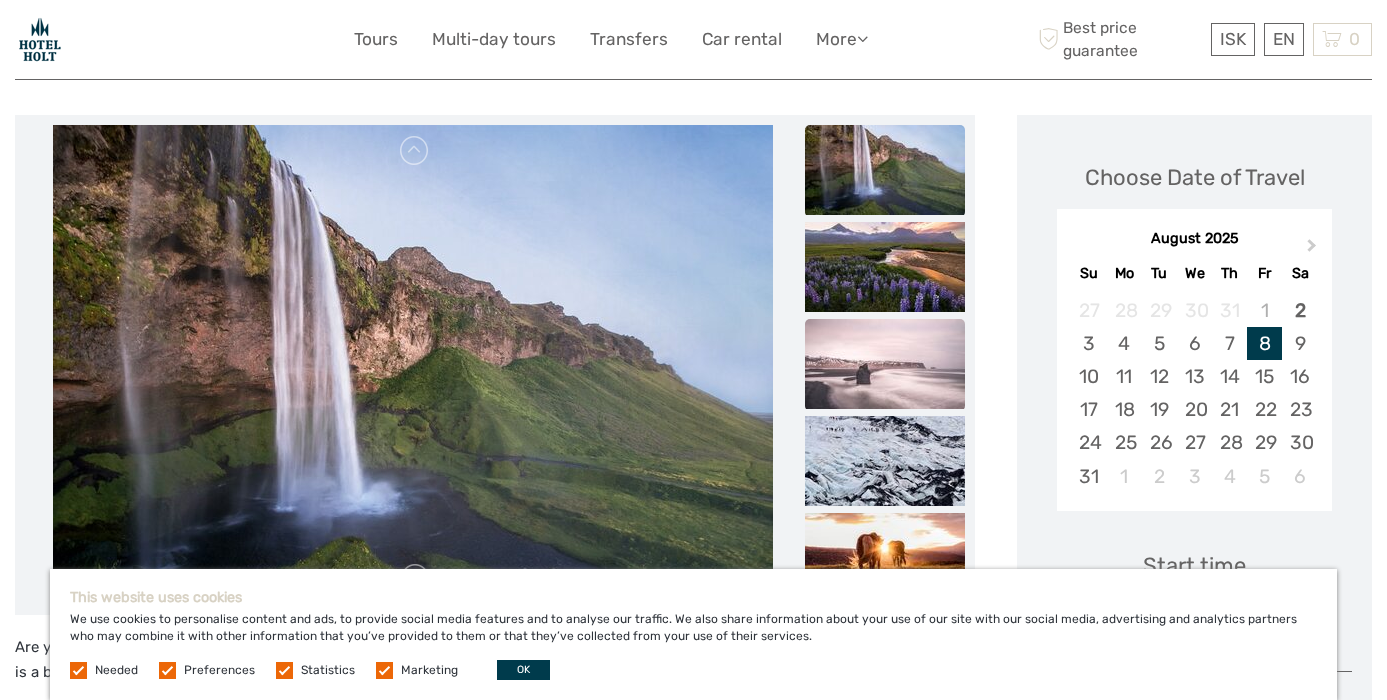 click at bounding box center [885, 364] 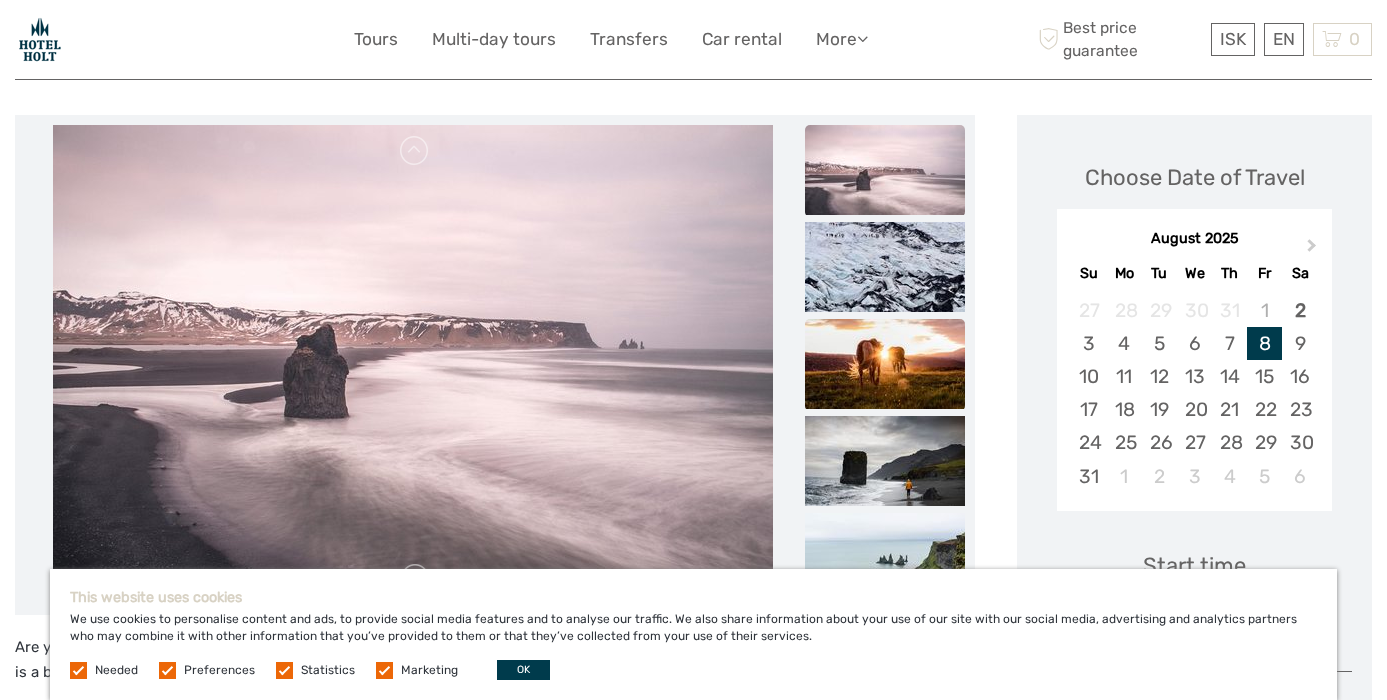 click at bounding box center [885, 364] 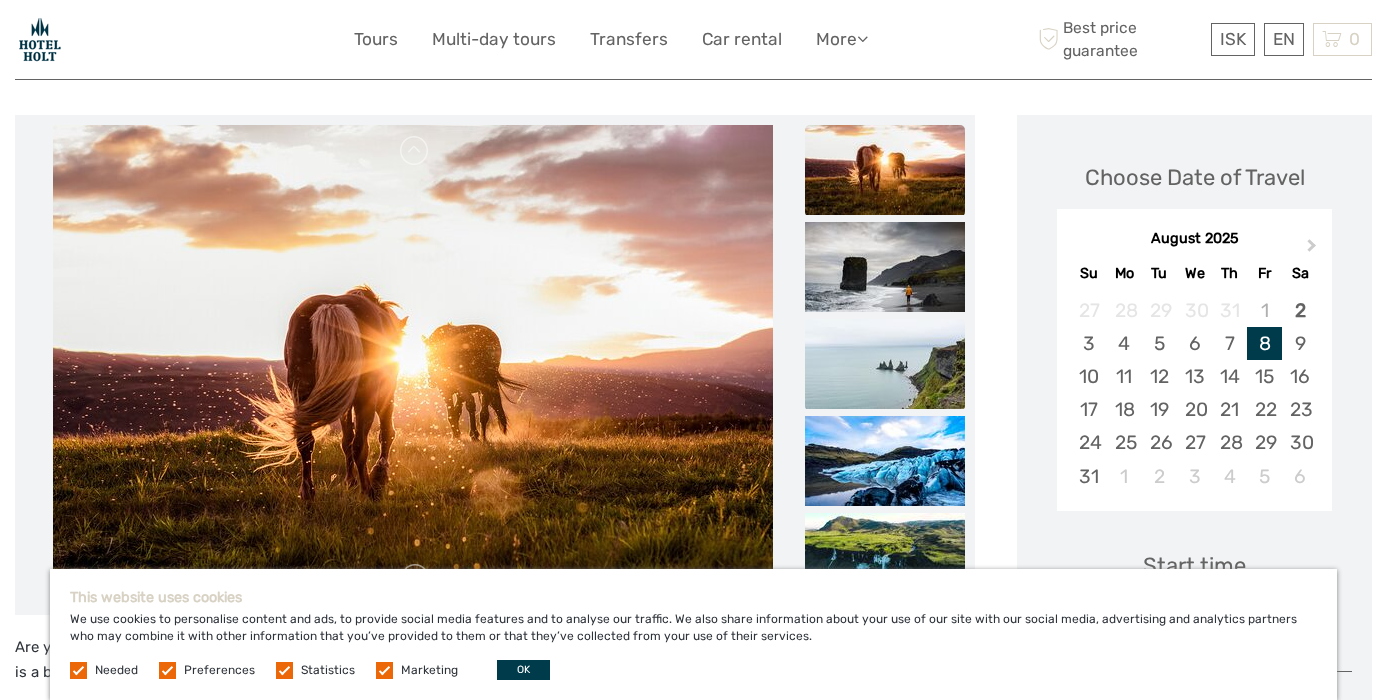 click at bounding box center (885, 364) 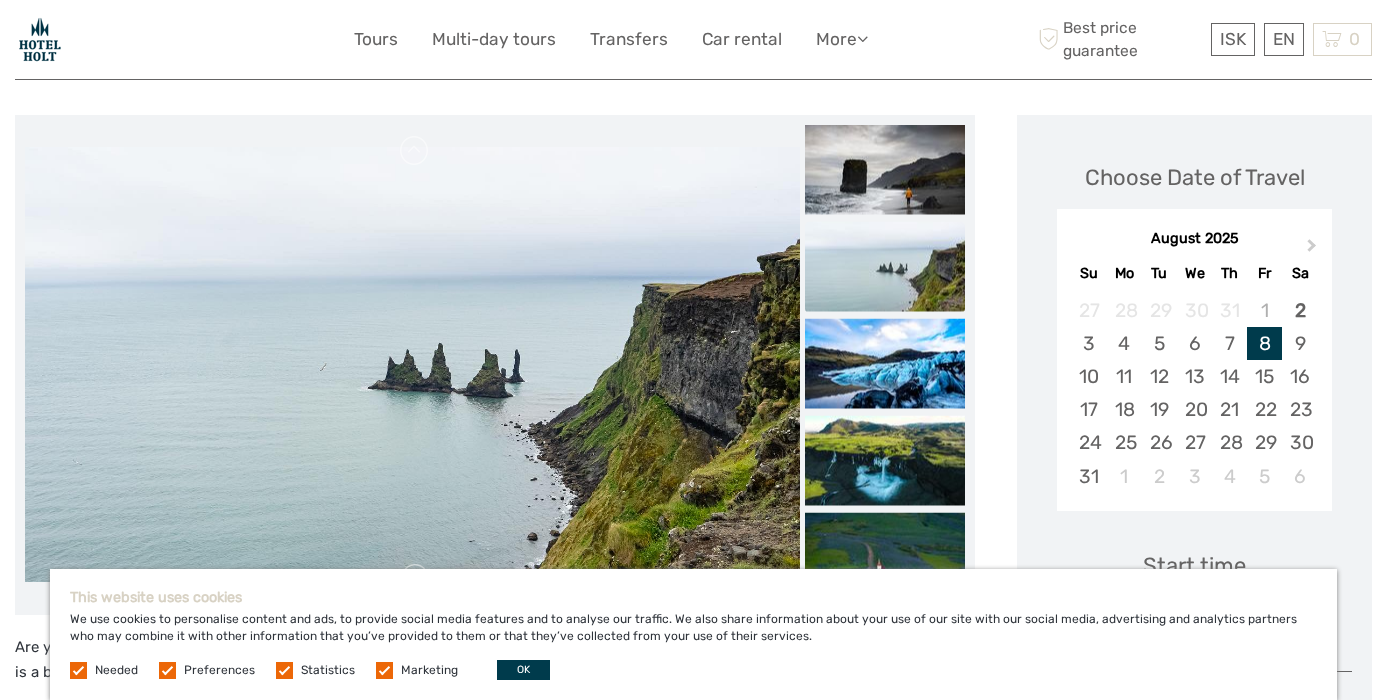 click at bounding box center (885, 363) 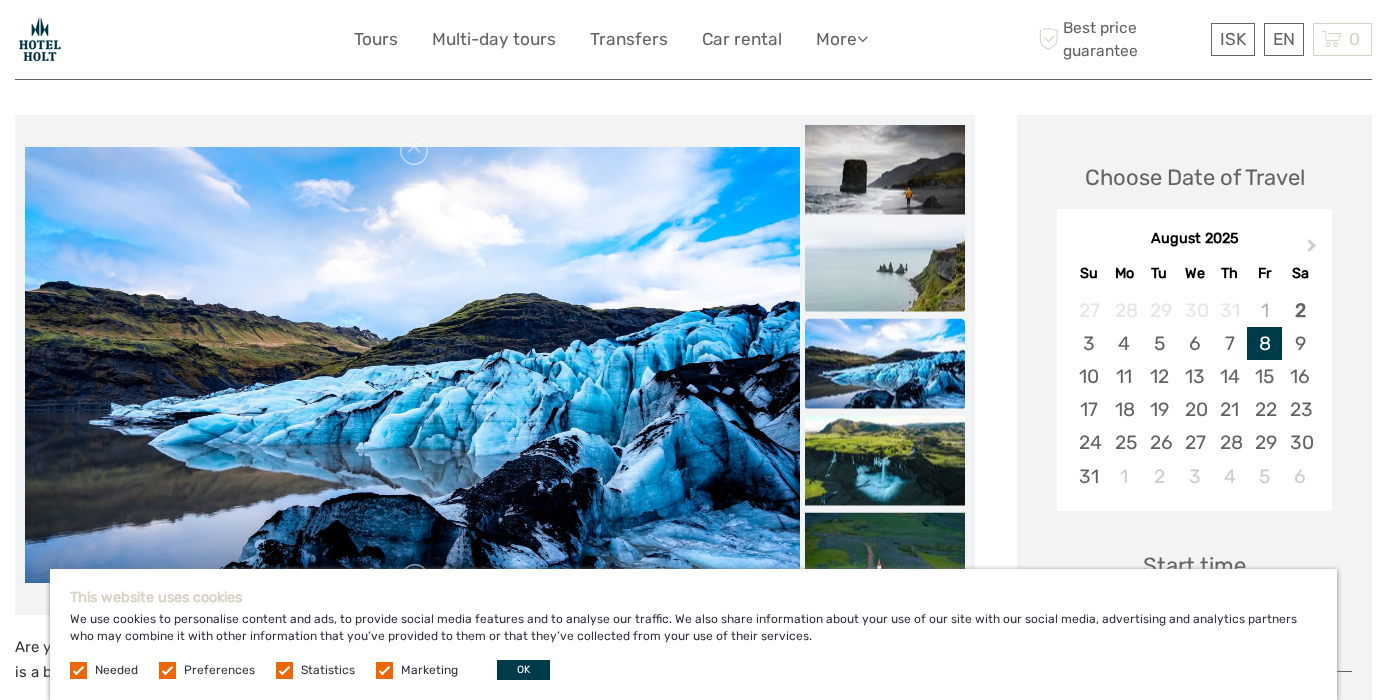 click at bounding box center (885, 363) 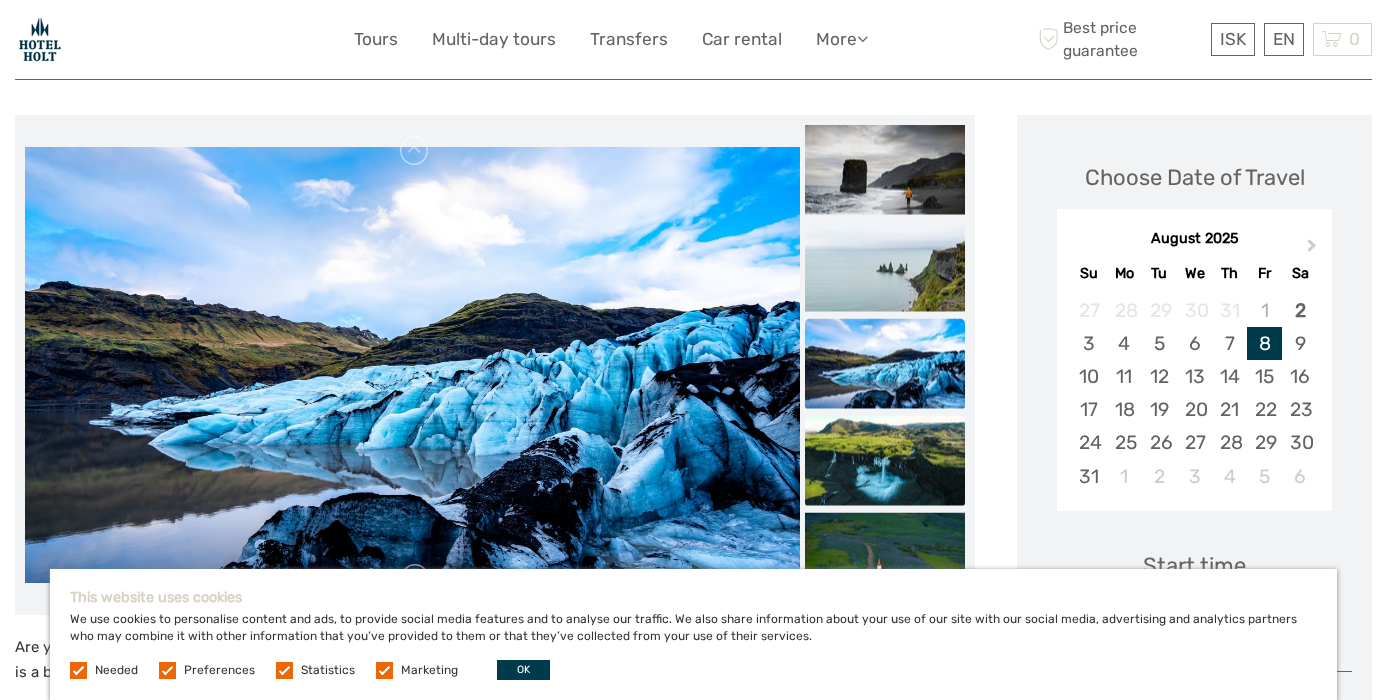 click at bounding box center [885, 460] 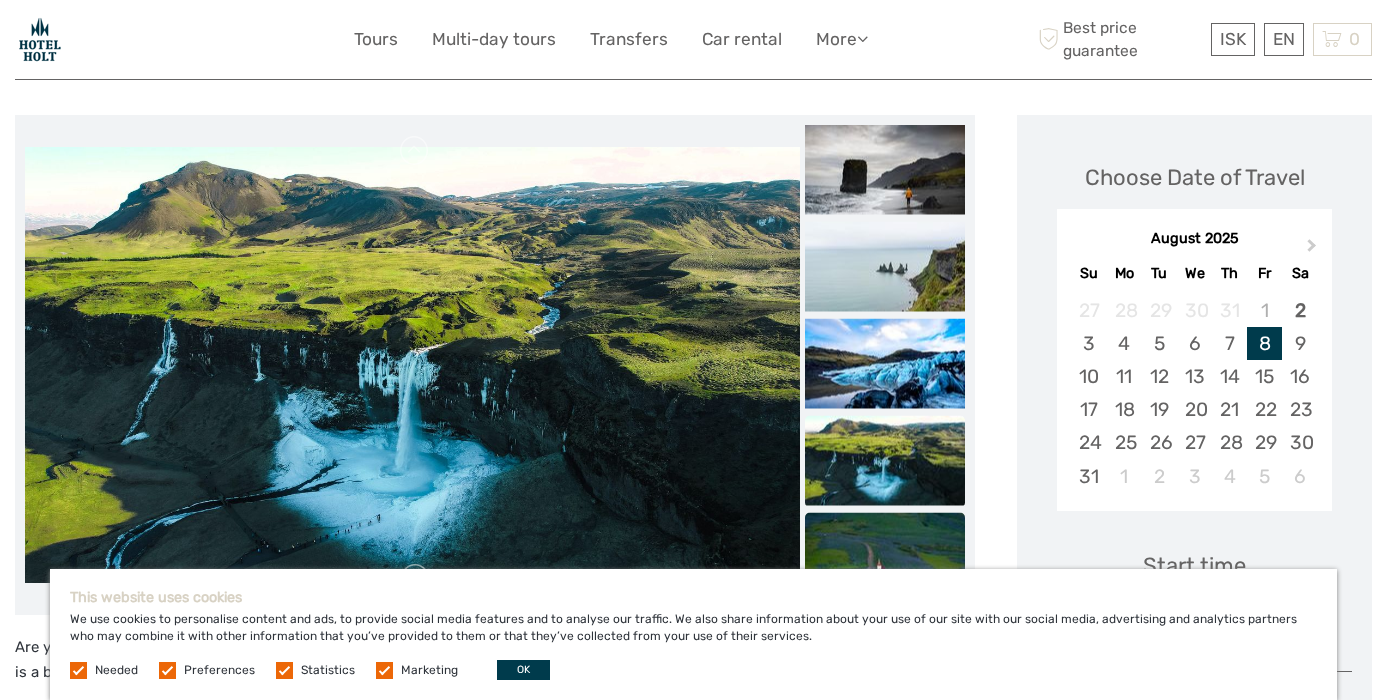 click at bounding box center (885, 557) 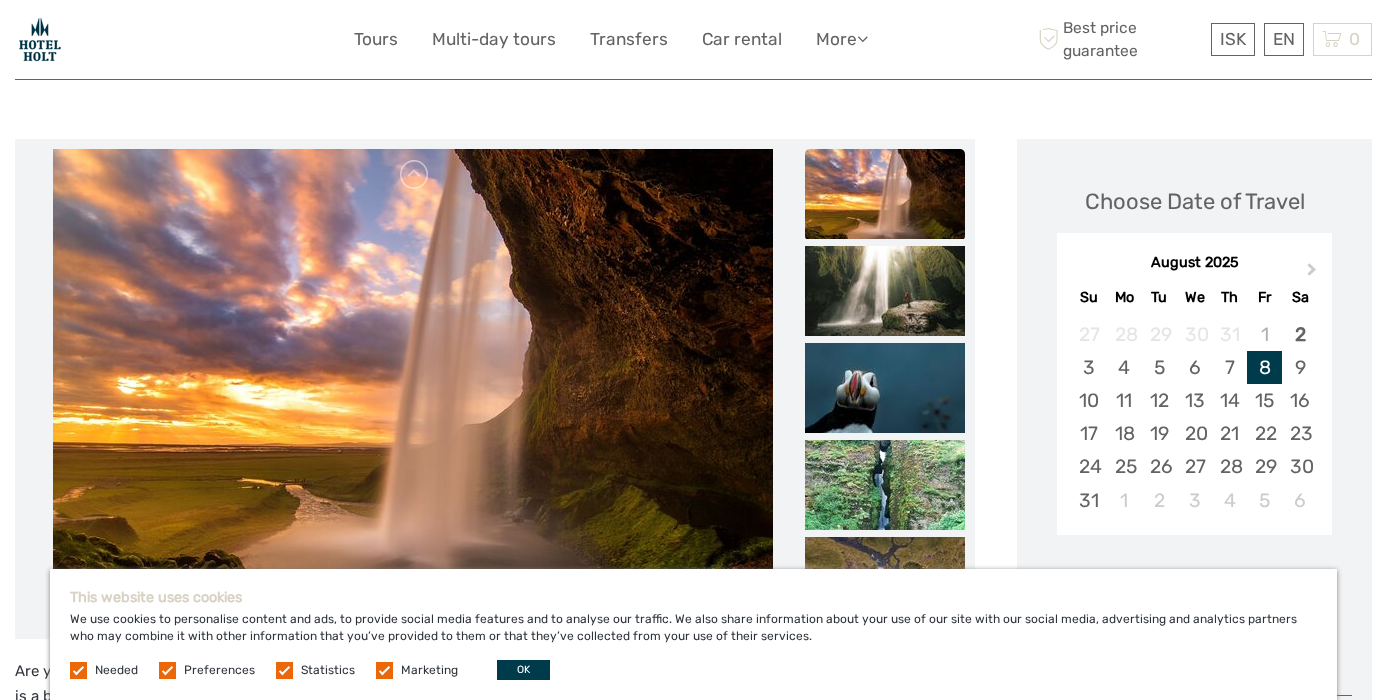 scroll, scrollTop: 199, scrollLeft: 0, axis: vertical 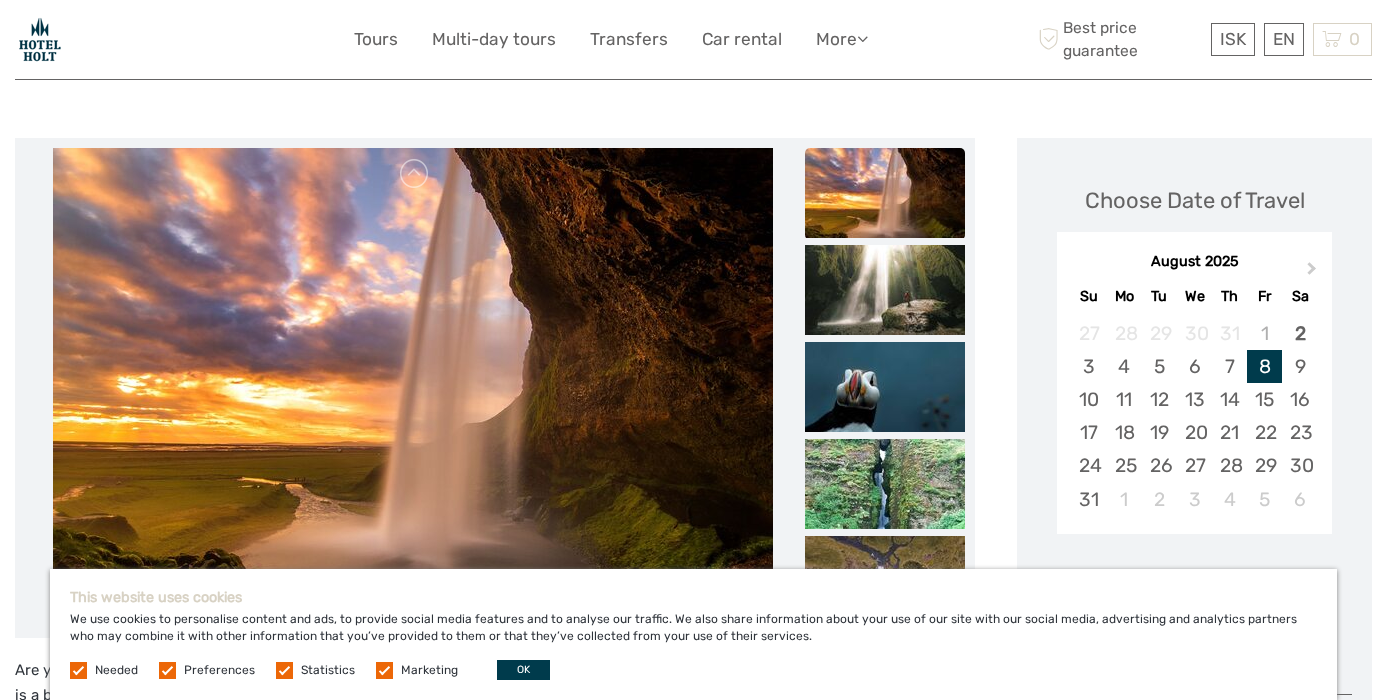 click on "8" at bounding box center (1264, 366) 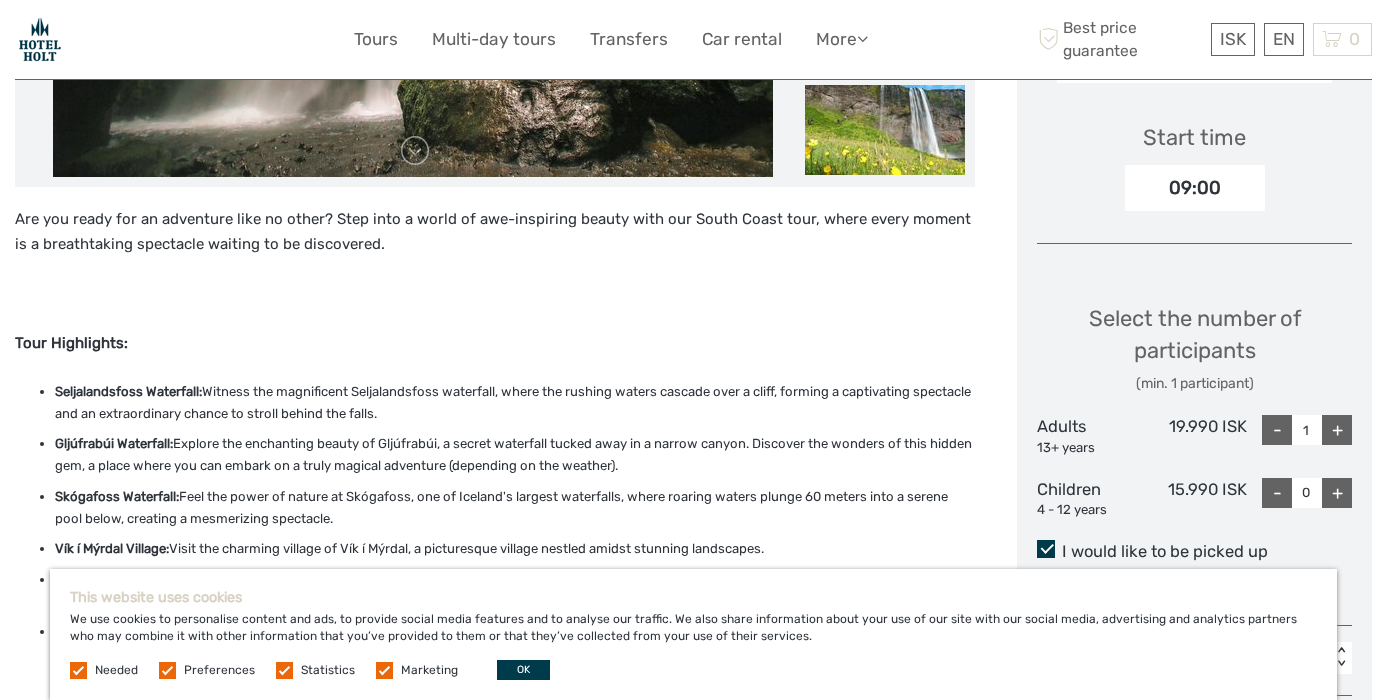 scroll, scrollTop: 675, scrollLeft: 0, axis: vertical 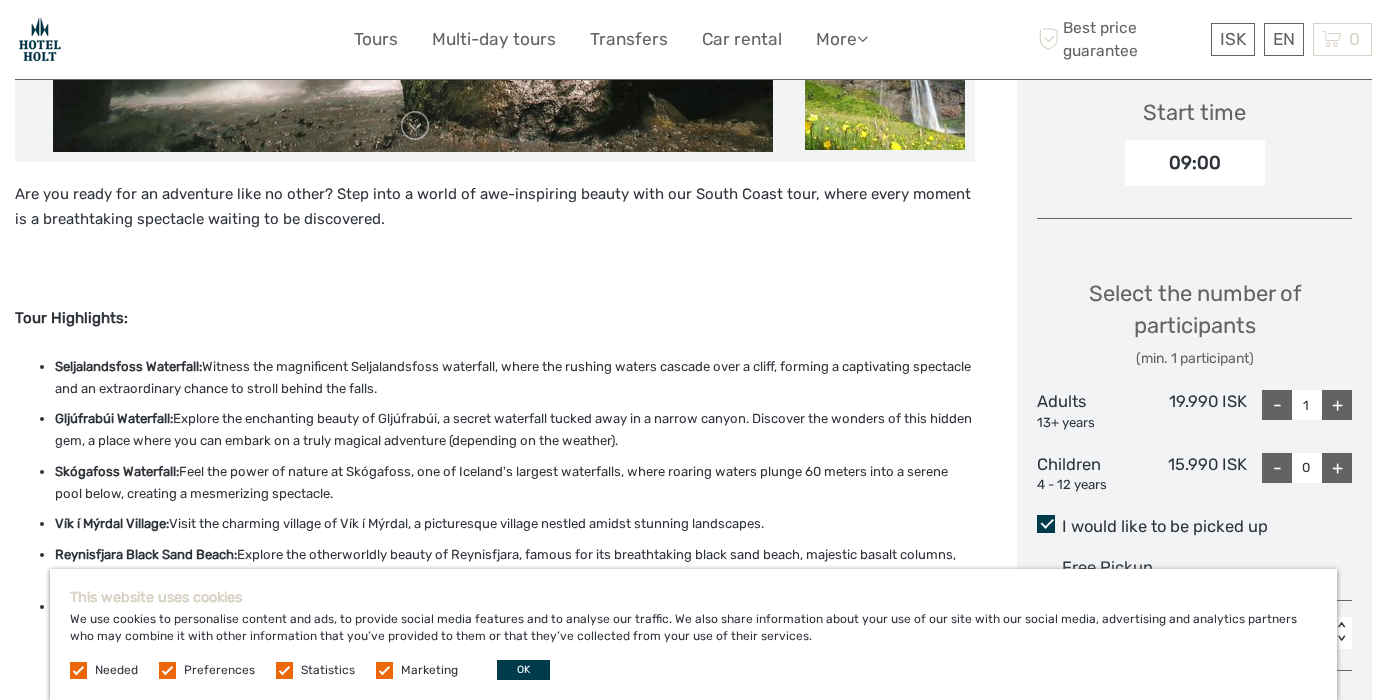 click on "+" at bounding box center (1337, 405) 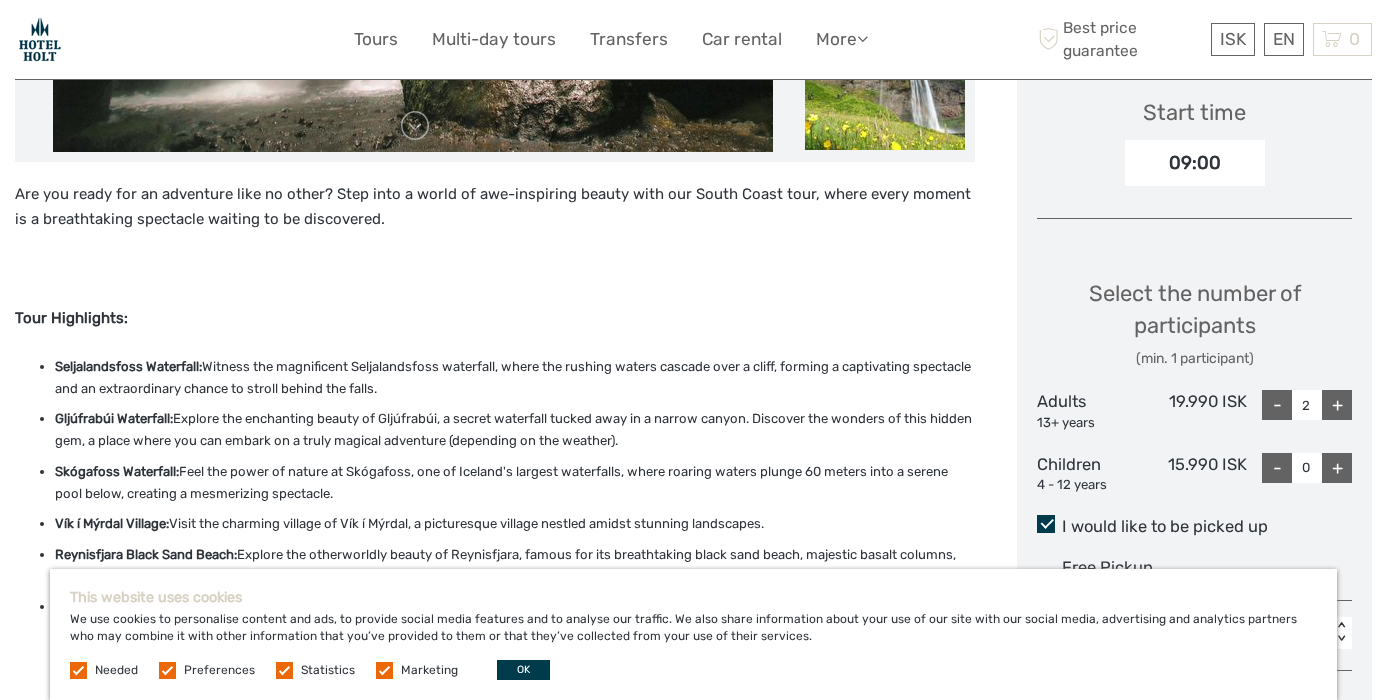 click on "+" at bounding box center [1337, 405] 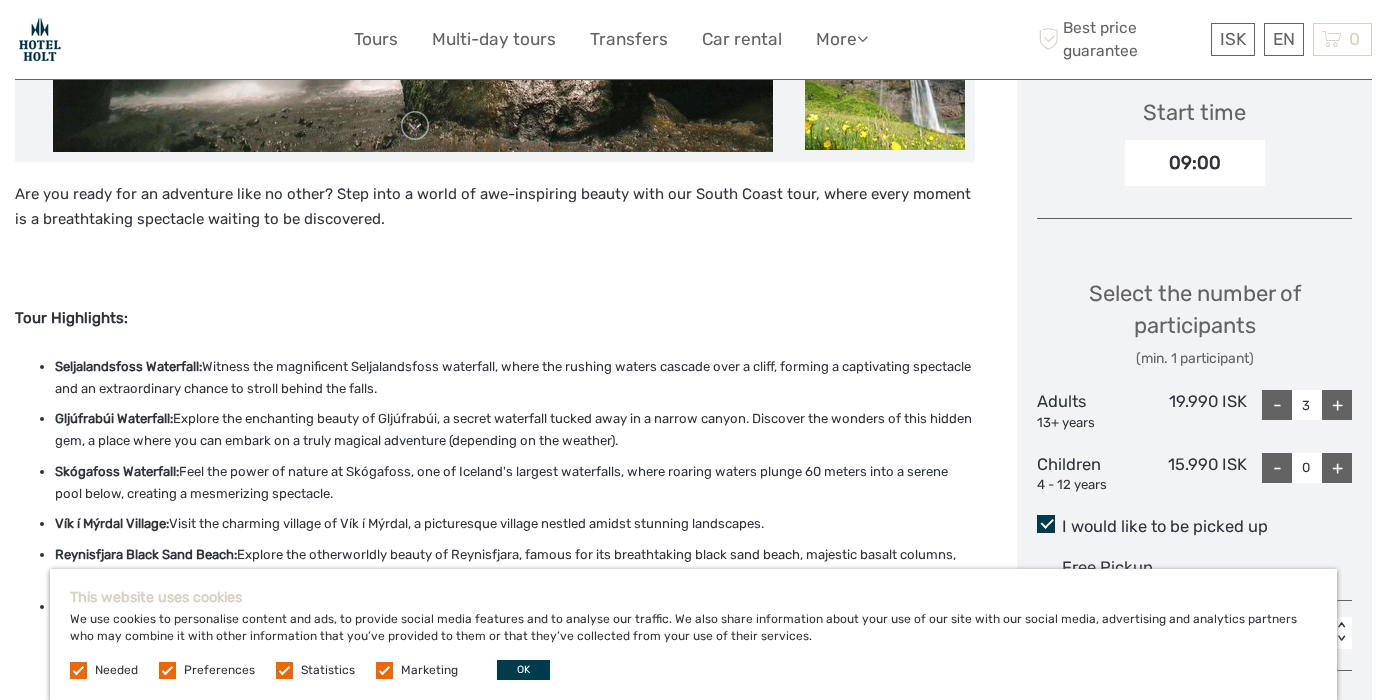 click on "+" at bounding box center (1337, 405) 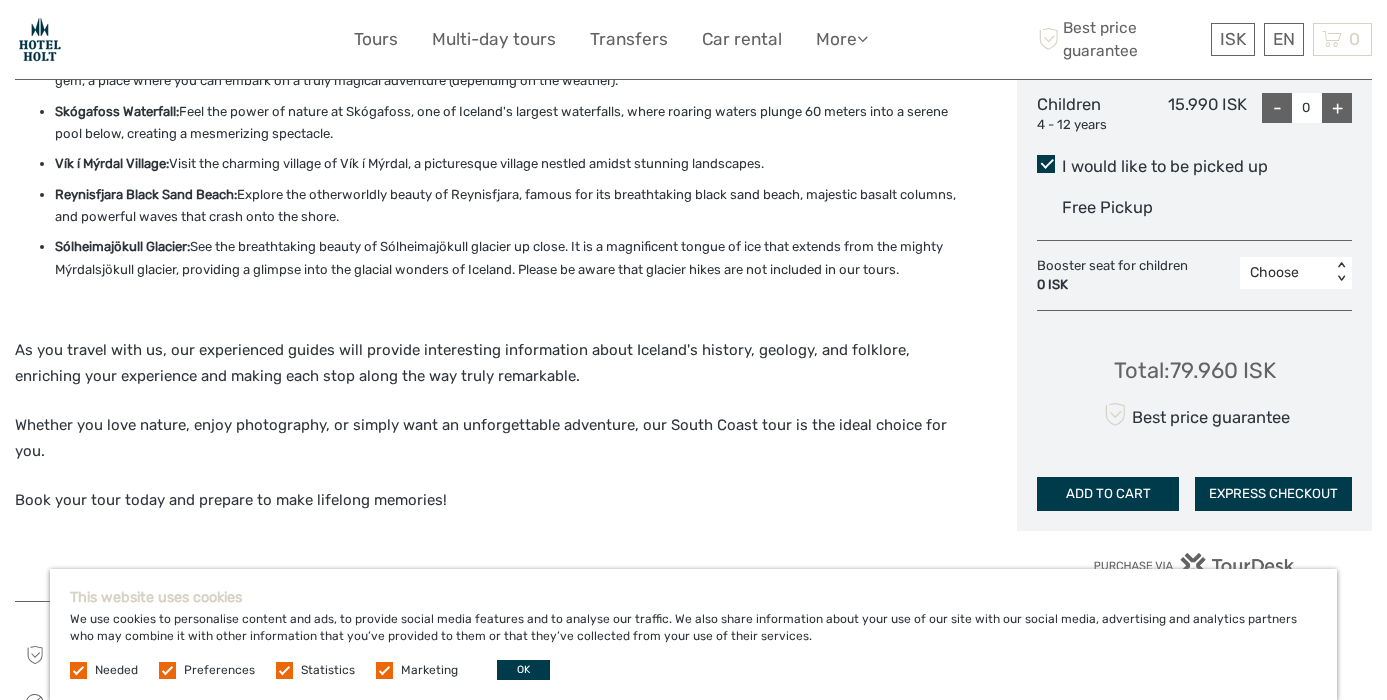 scroll, scrollTop: 1041, scrollLeft: 0, axis: vertical 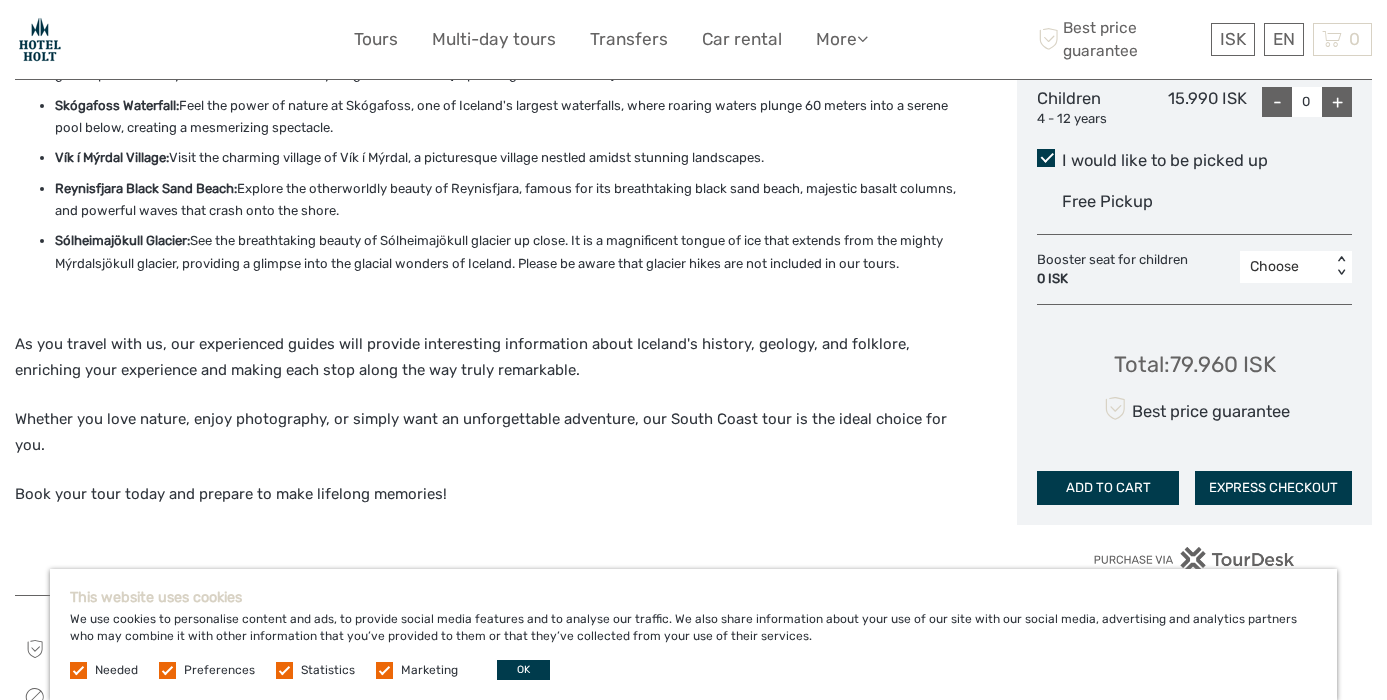 click on "ADD TO CART" at bounding box center (1108, 488) 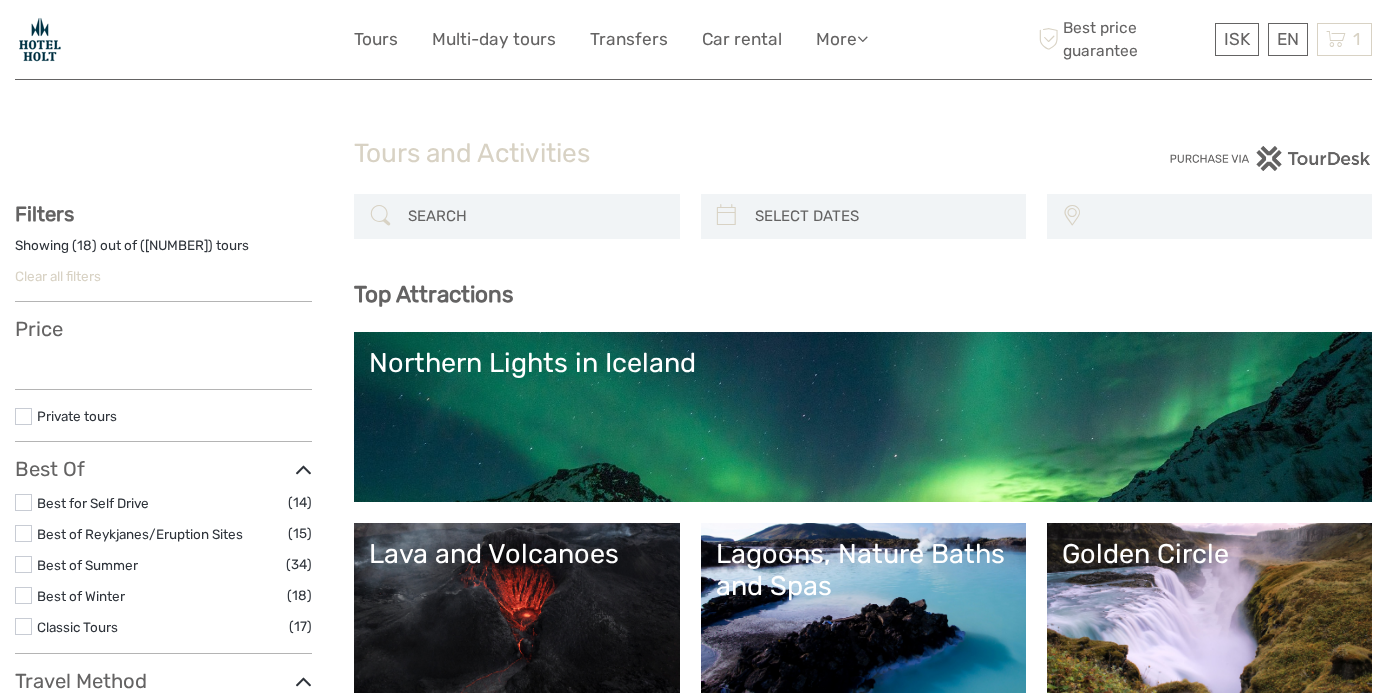 select 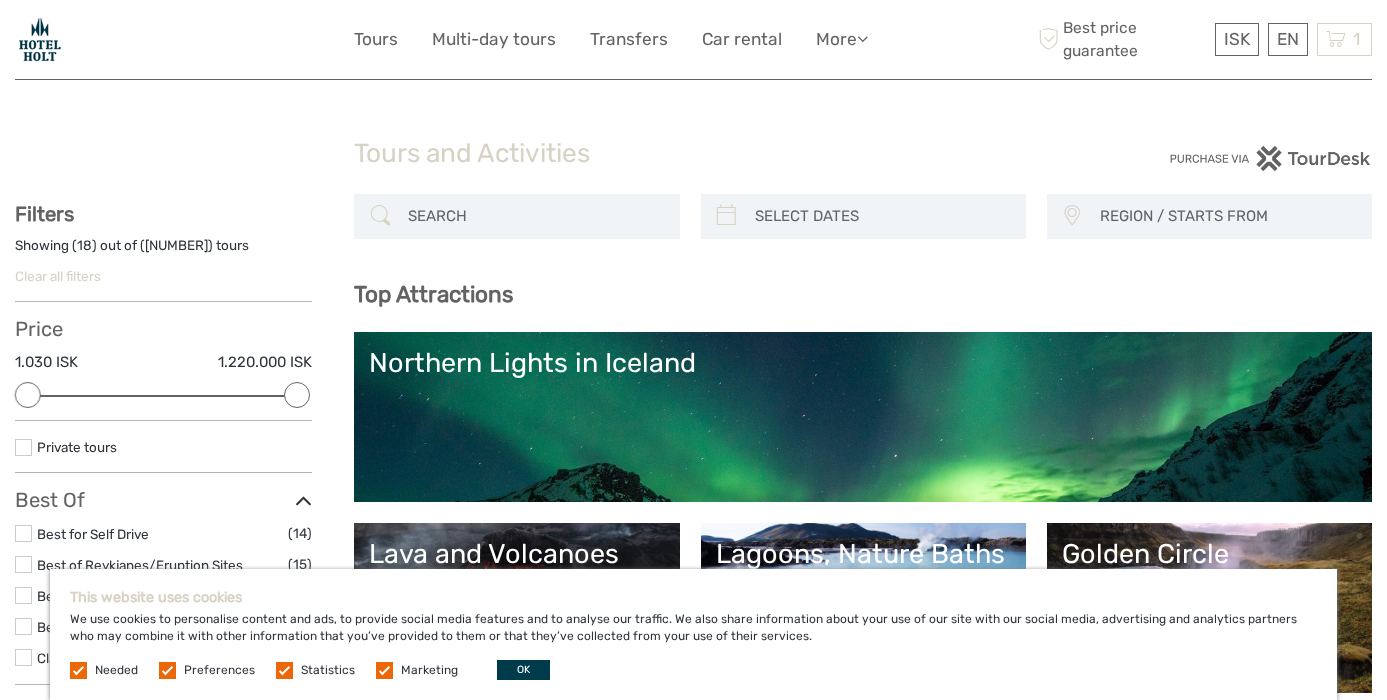 scroll, scrollTop: 0, scrollLeft: 0, axis: both 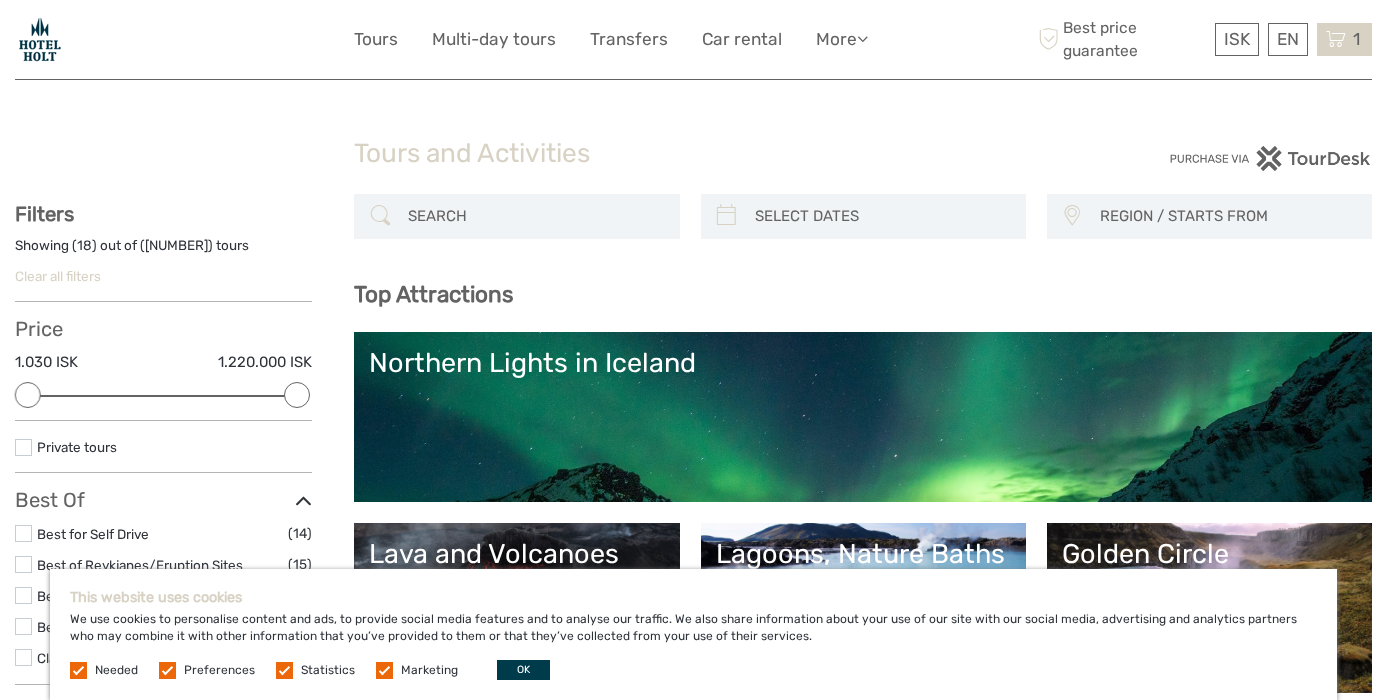 click at bounding box center [1336, 39] 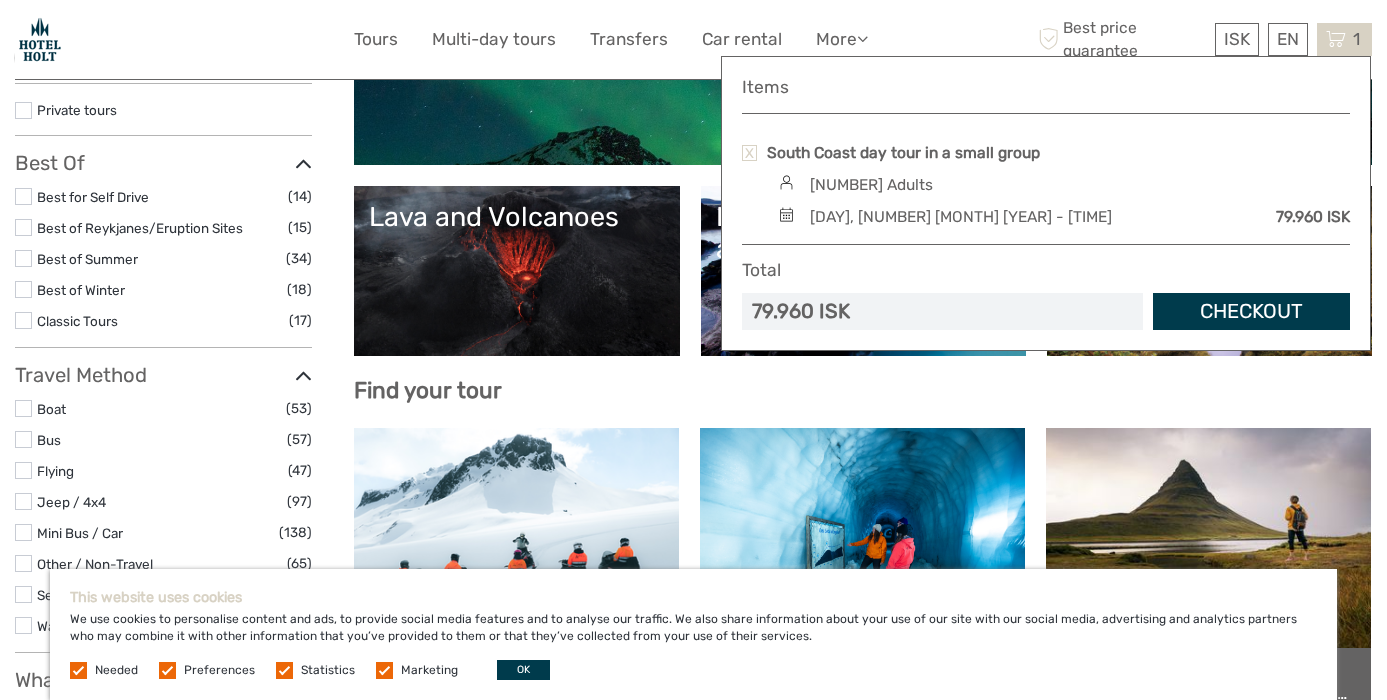 scroll, scrollTop: 344, scrollLeft: 0, axis: vertical 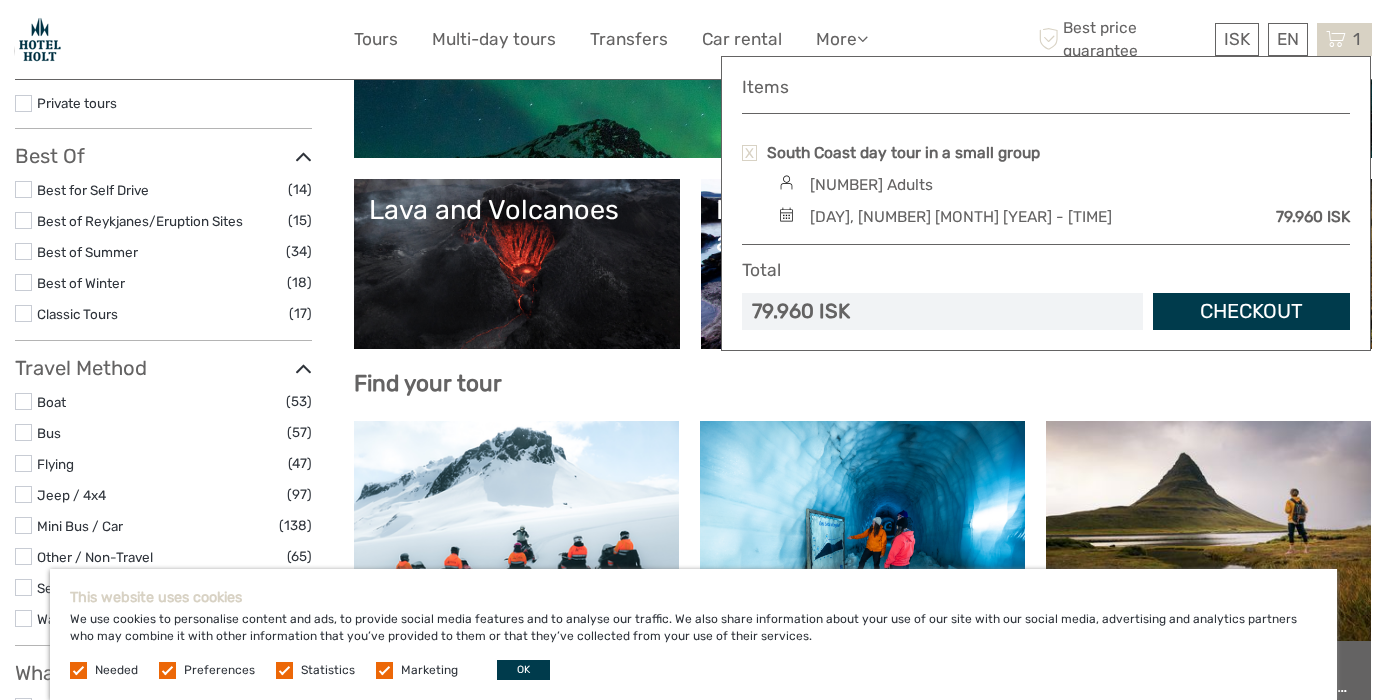 click at bounding box center (167, 670) 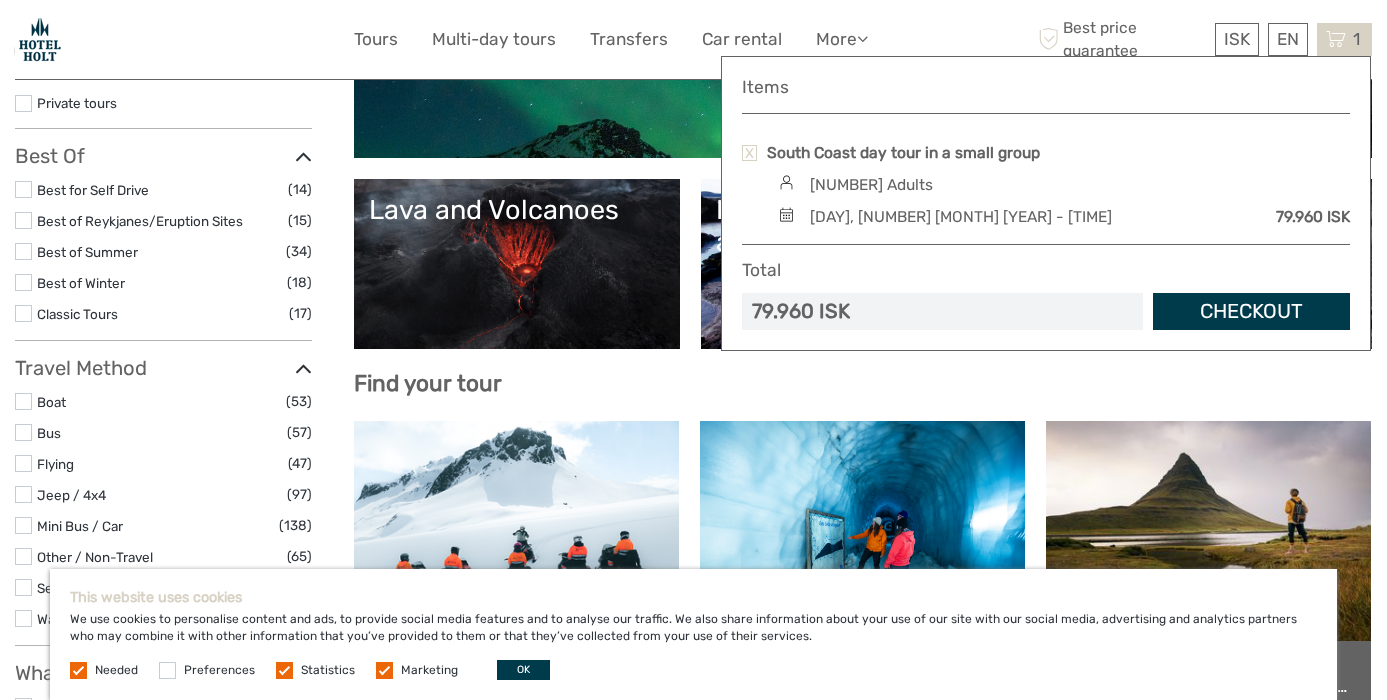 click at bounding box center [284, 670] 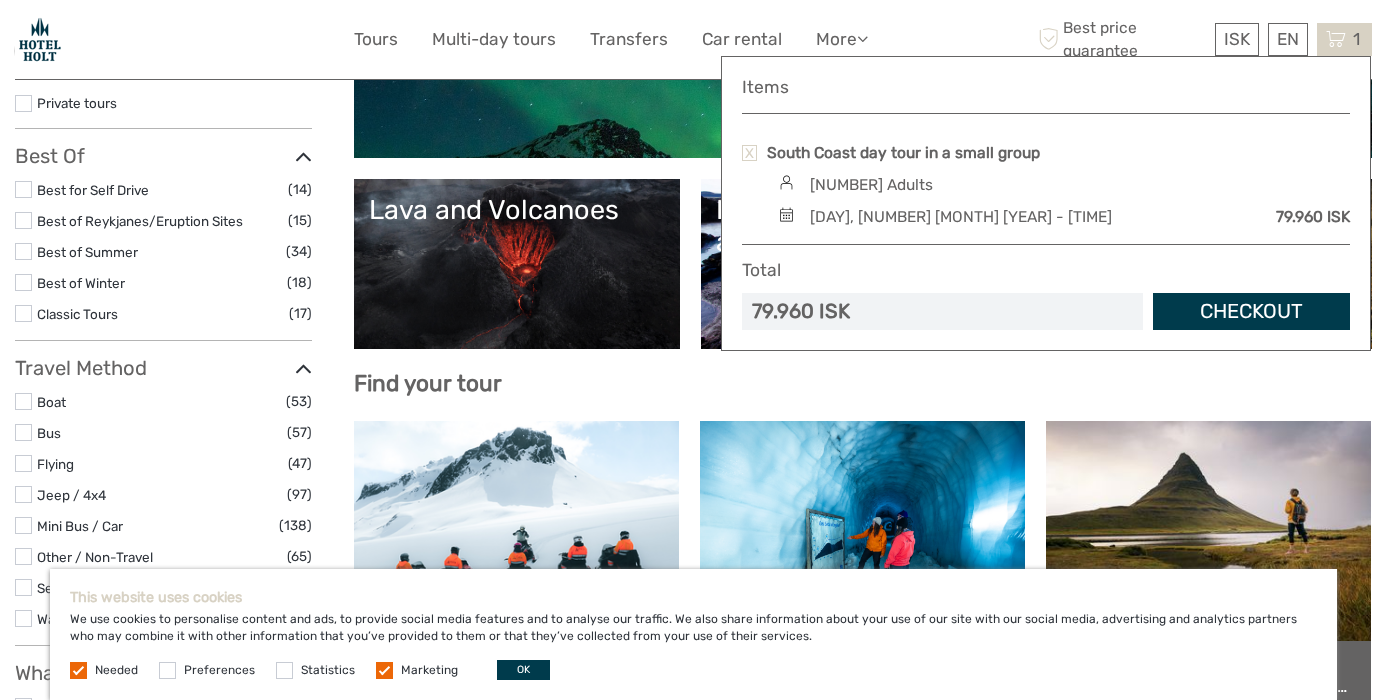 click at bounding box center [384, 670] 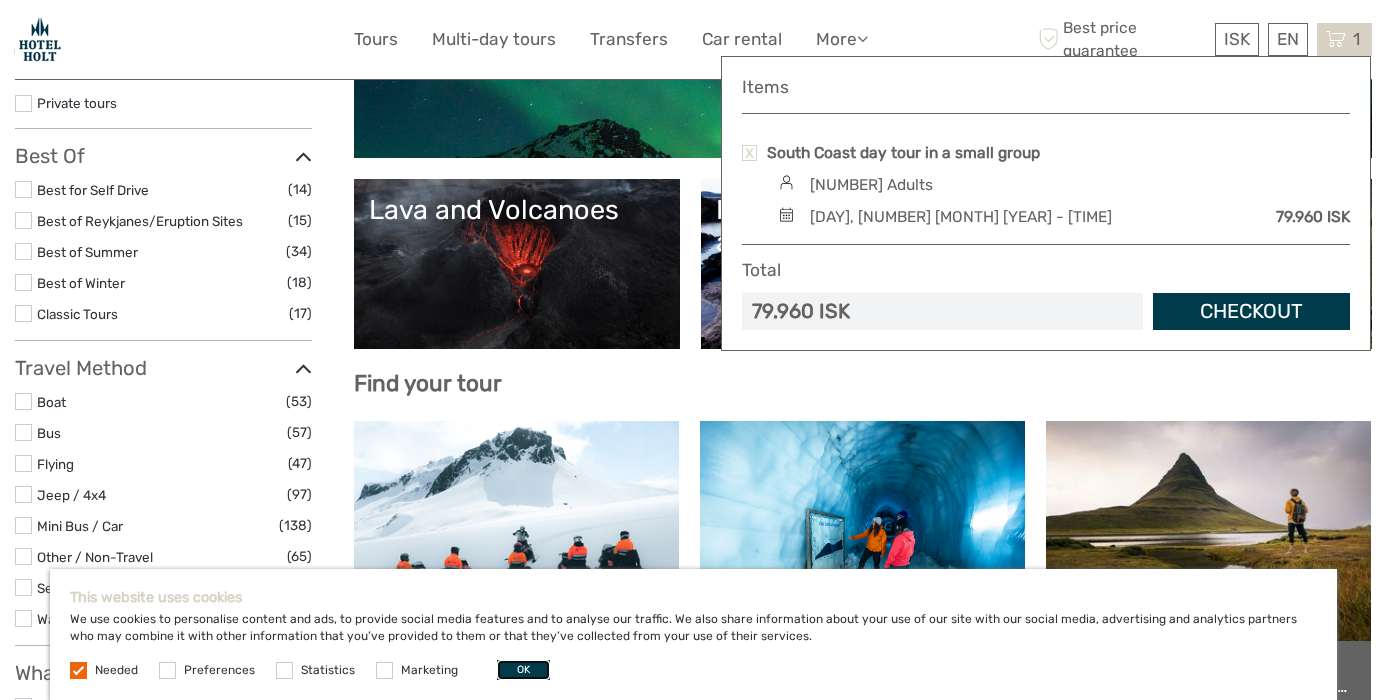 click on "OK" at bounding box center [523, 670] 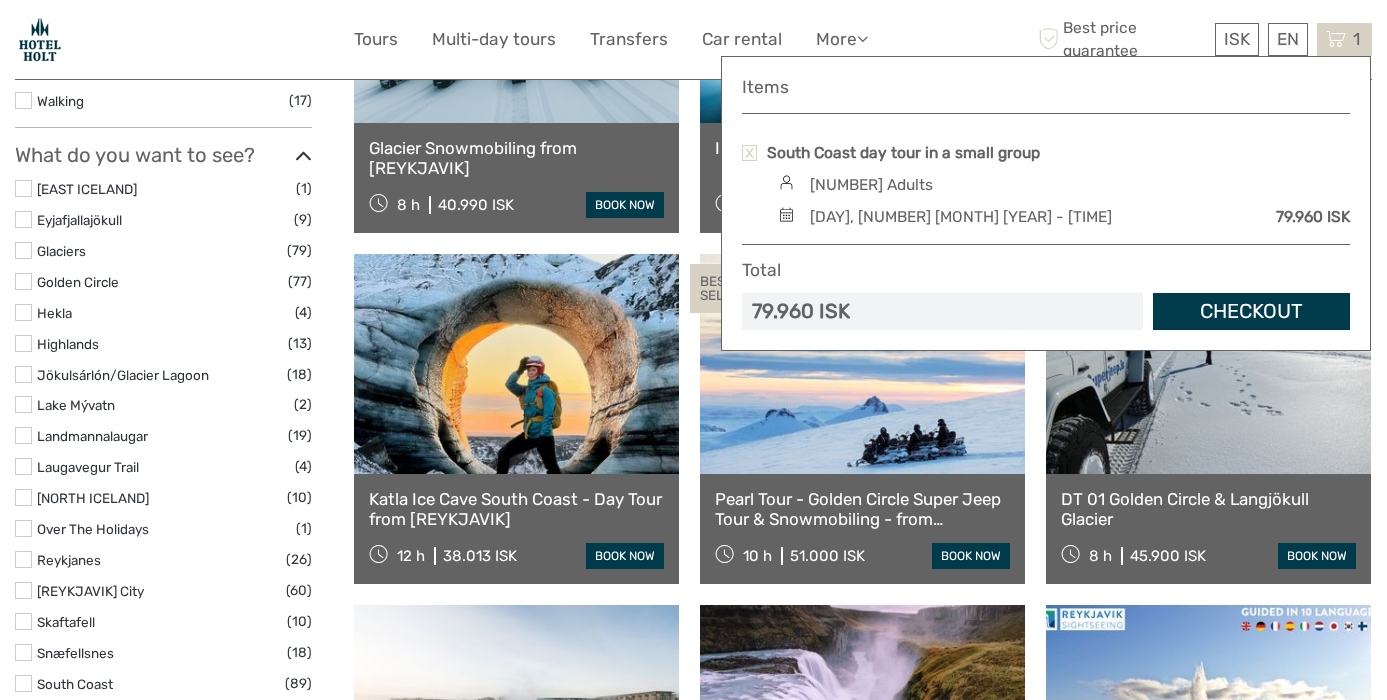 scroll, scrollTop: 0, scrollLeft: 0, axis: both 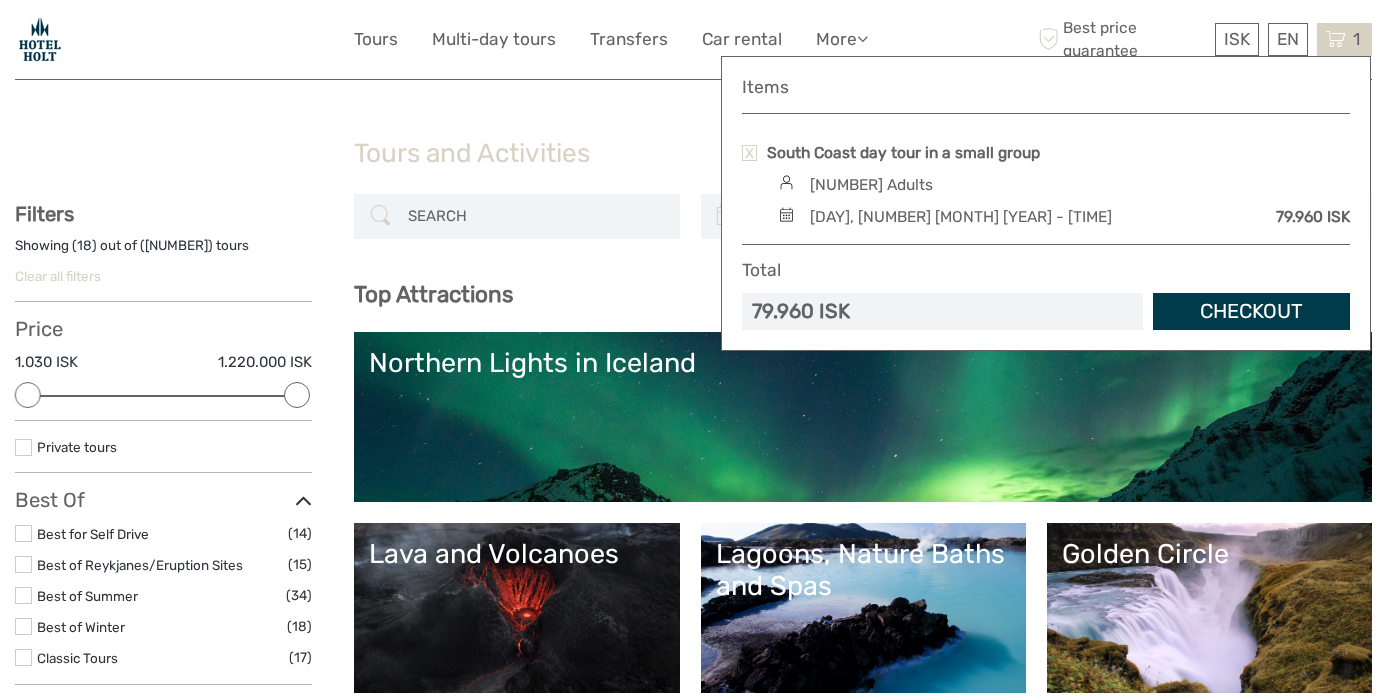 click on "Checkout" at bounding box center (1251, 311) 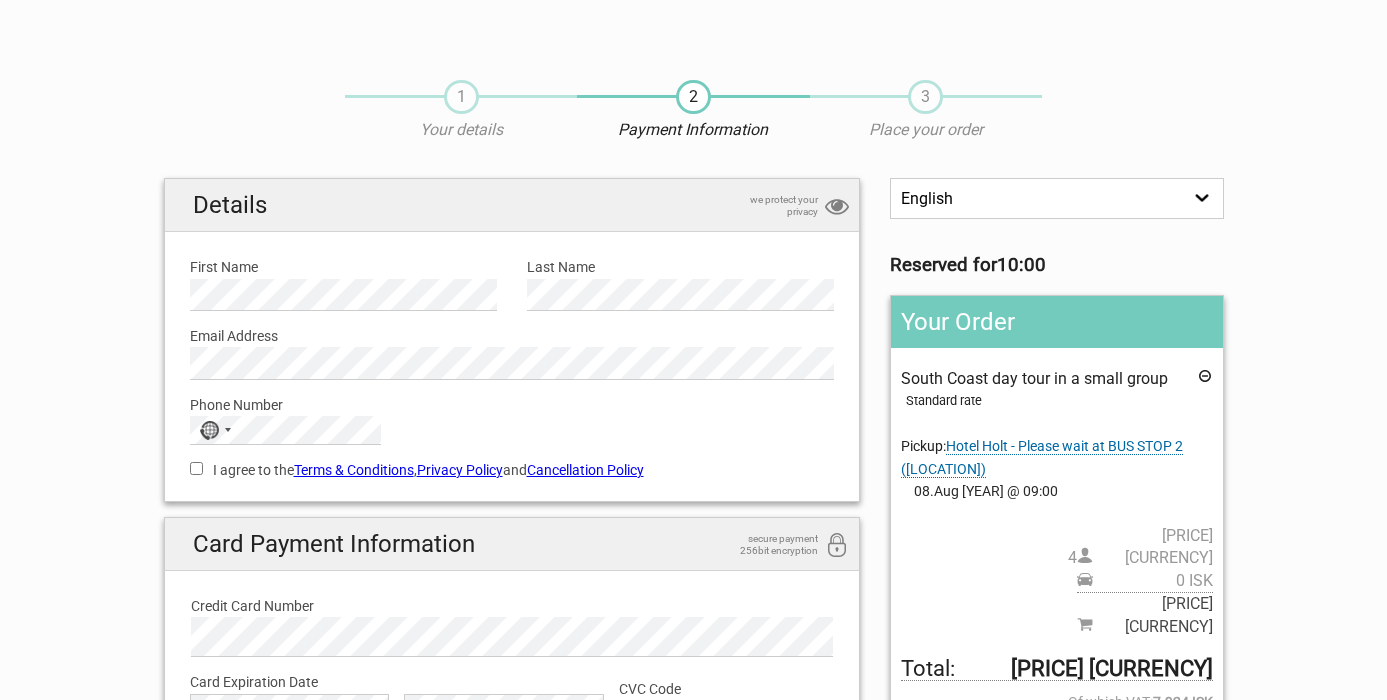 scroll, scrollTop: 0, scrollLeft: 0, axis: both 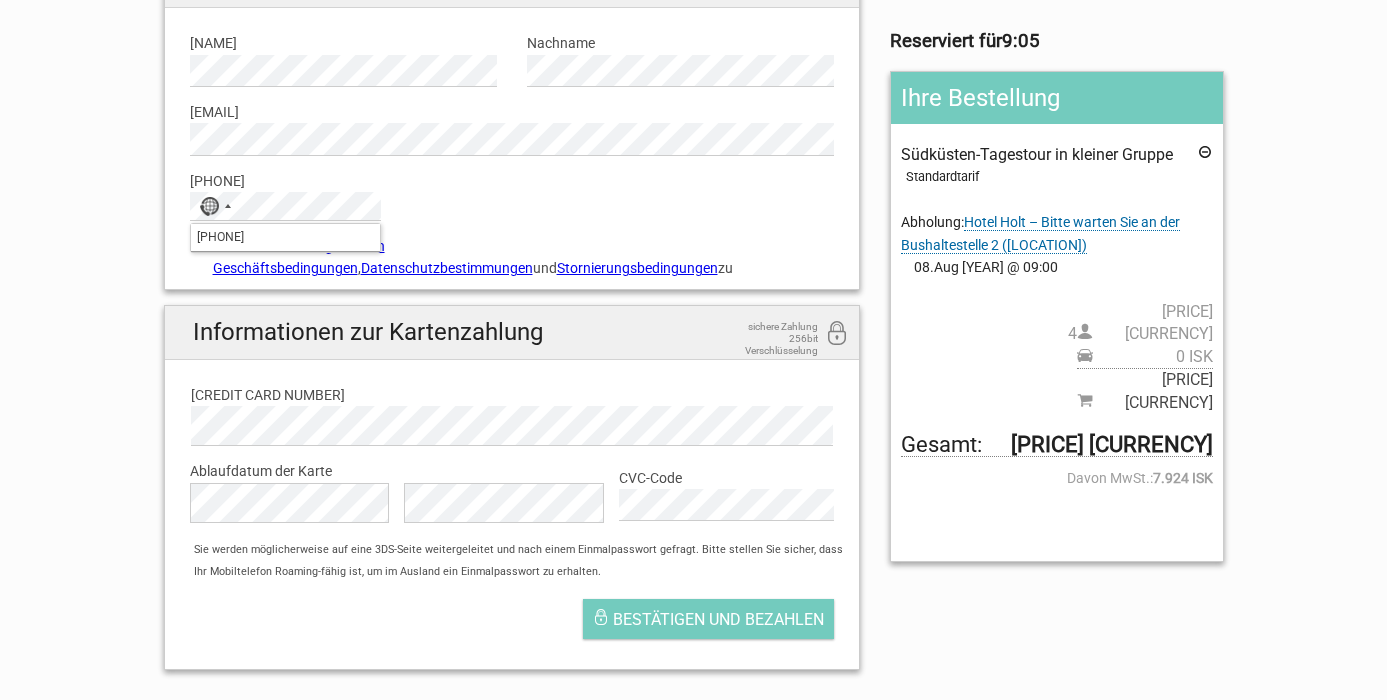 type on "[PHONE]" 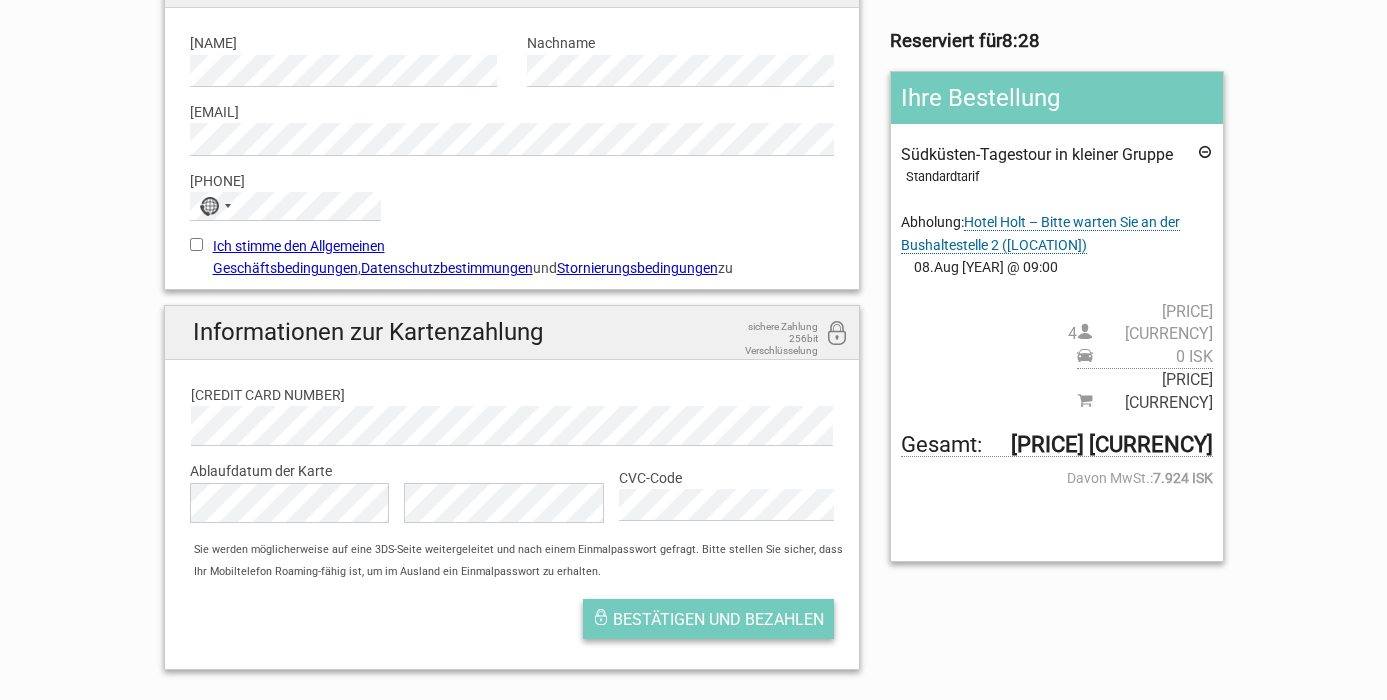 click on "bestätigen und bezahlen" at bounding box center (718, 619) 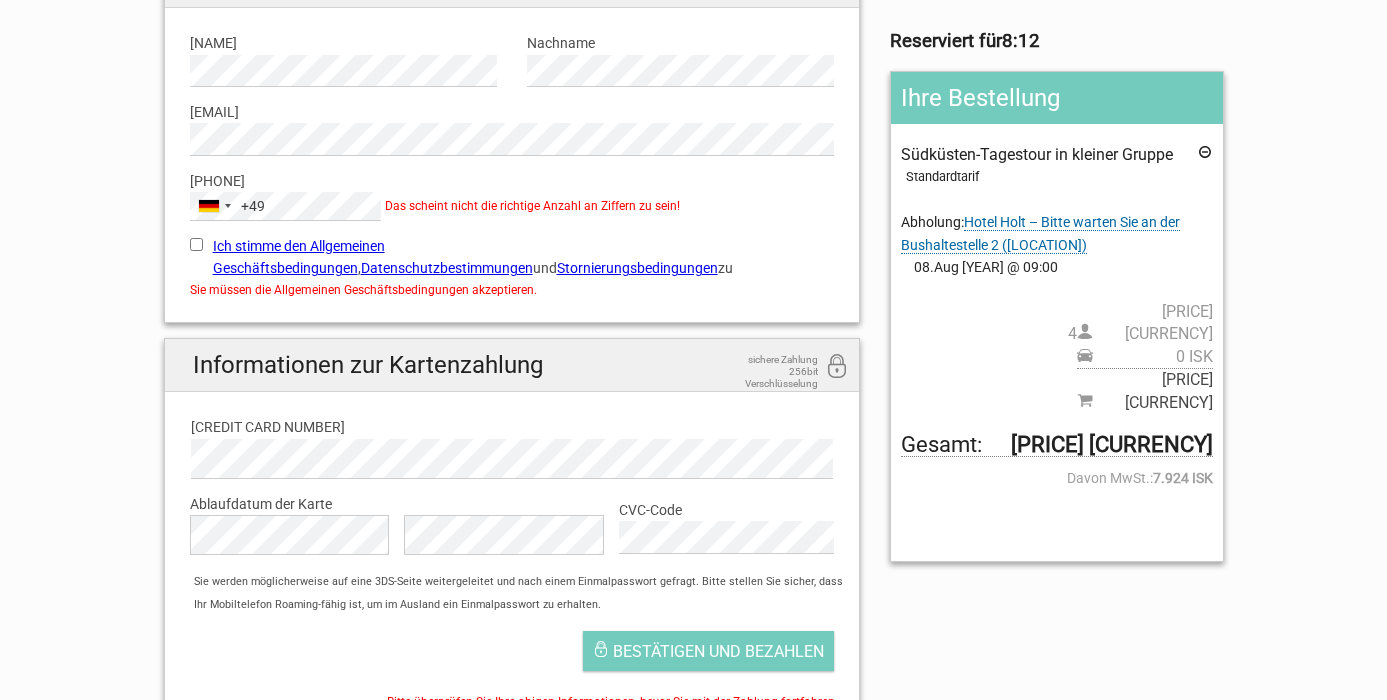 click on "Ich stimme den Allgemeinen Geschäftsbedingungen , Datenschutzbestimmungen und Stornierungsbedingungen zu" at bounding box center [196, 244] 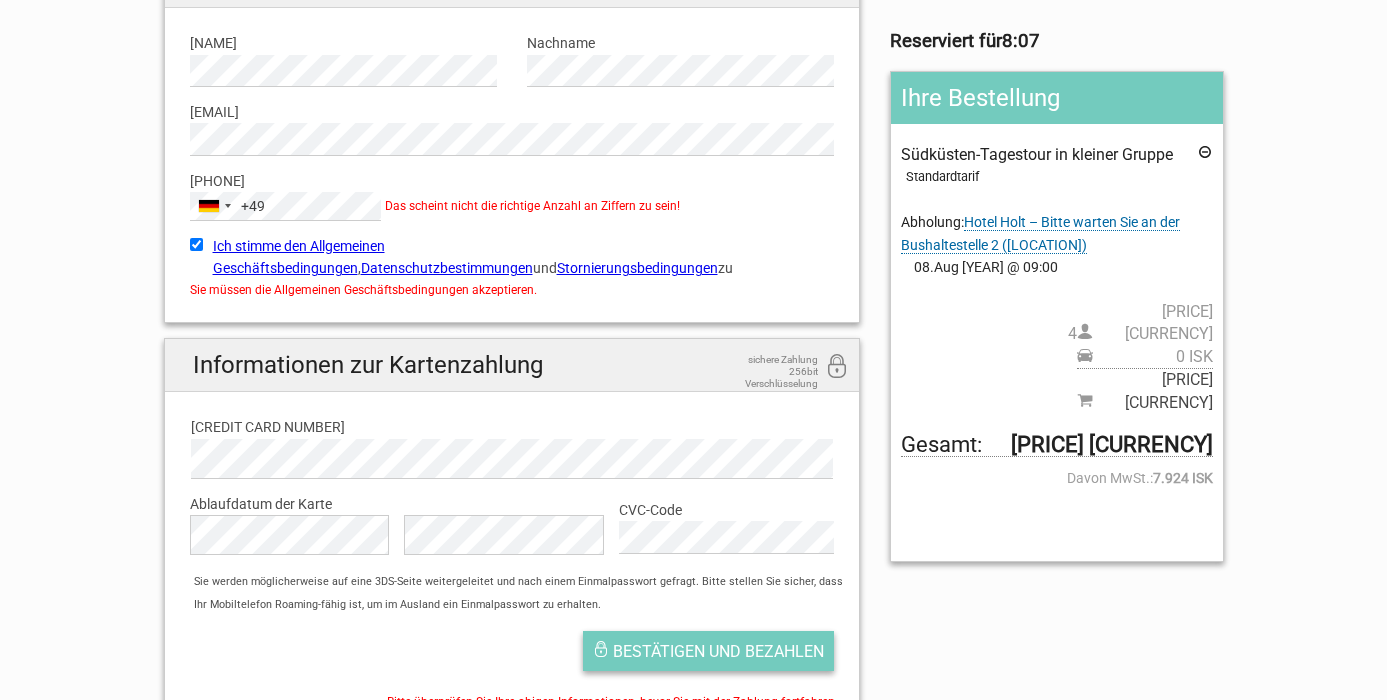 click on "bestätigen und bezahlen" at bounding box center [718, 651] 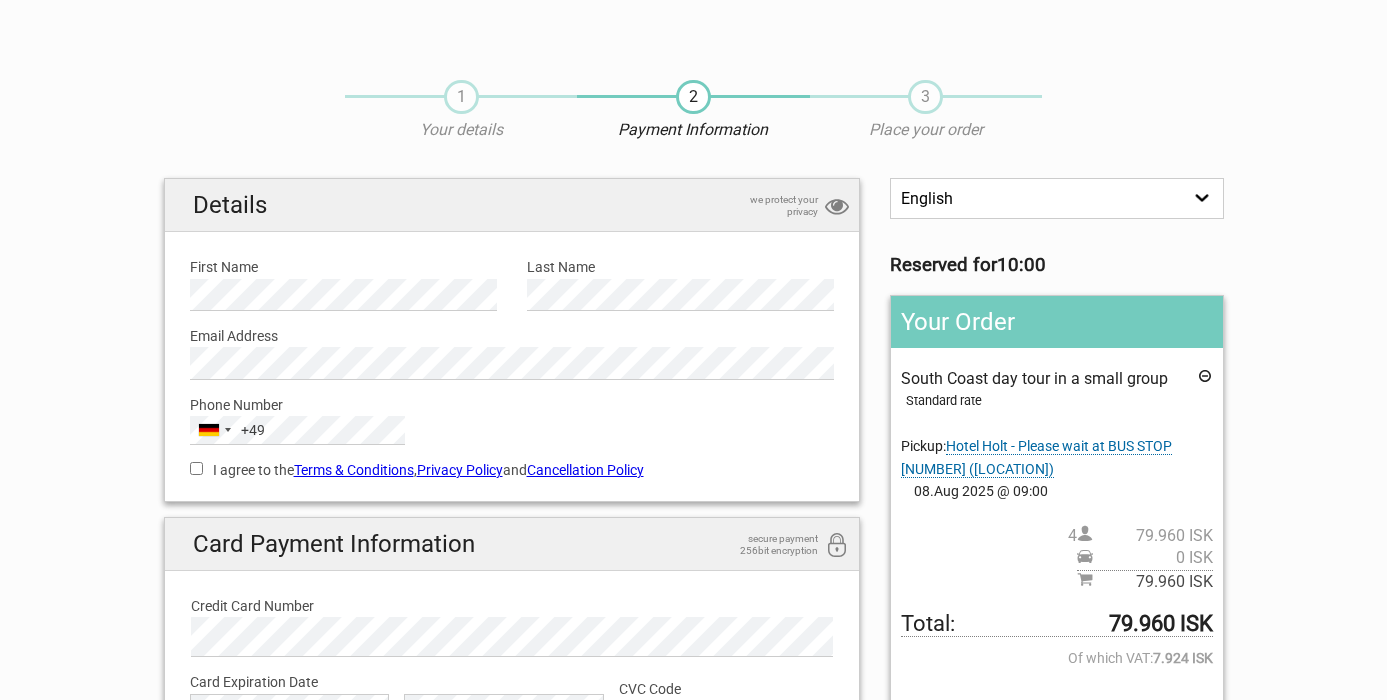 scroll, scrollTop: 0, scrollLeft: 0, axis: both 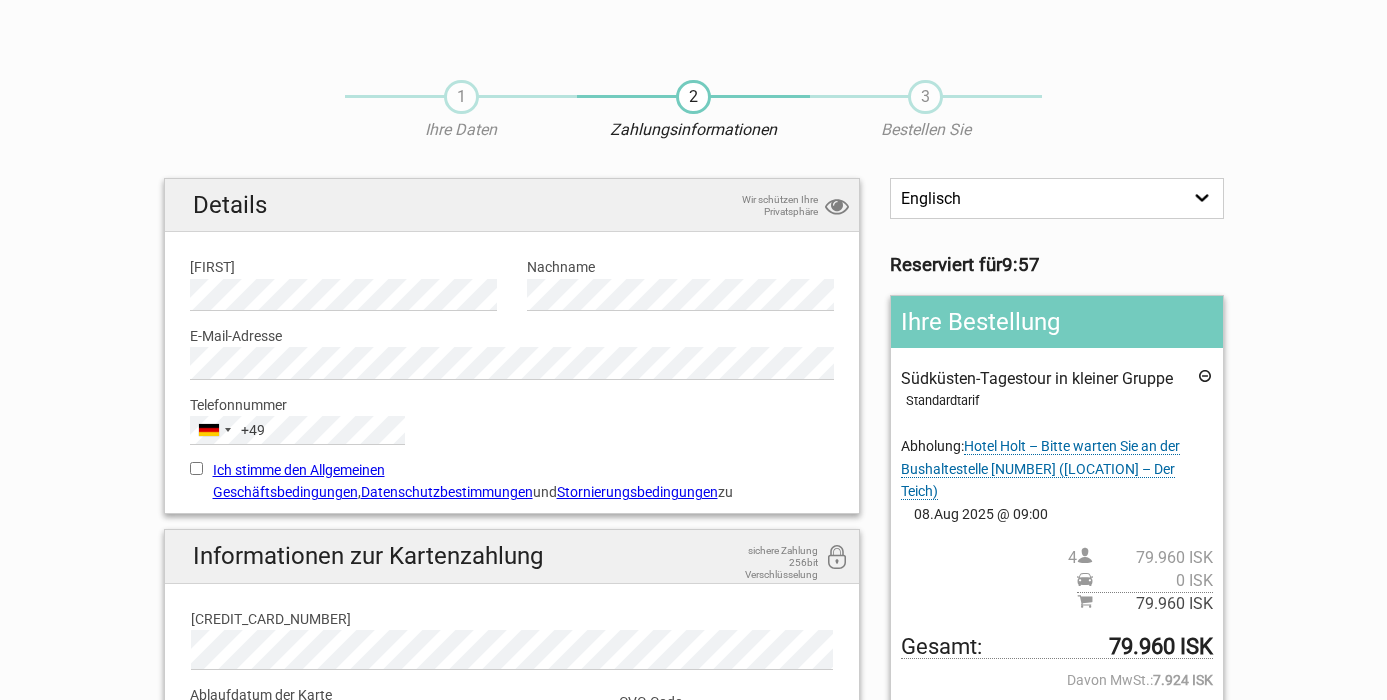 click on "Ich stimme den Allgemeinen Geschäftsbedingungen  ,  Datenschutzbestimmungen  und  Stornierungsbedingungen
zu" at bounding box center [196, 468] 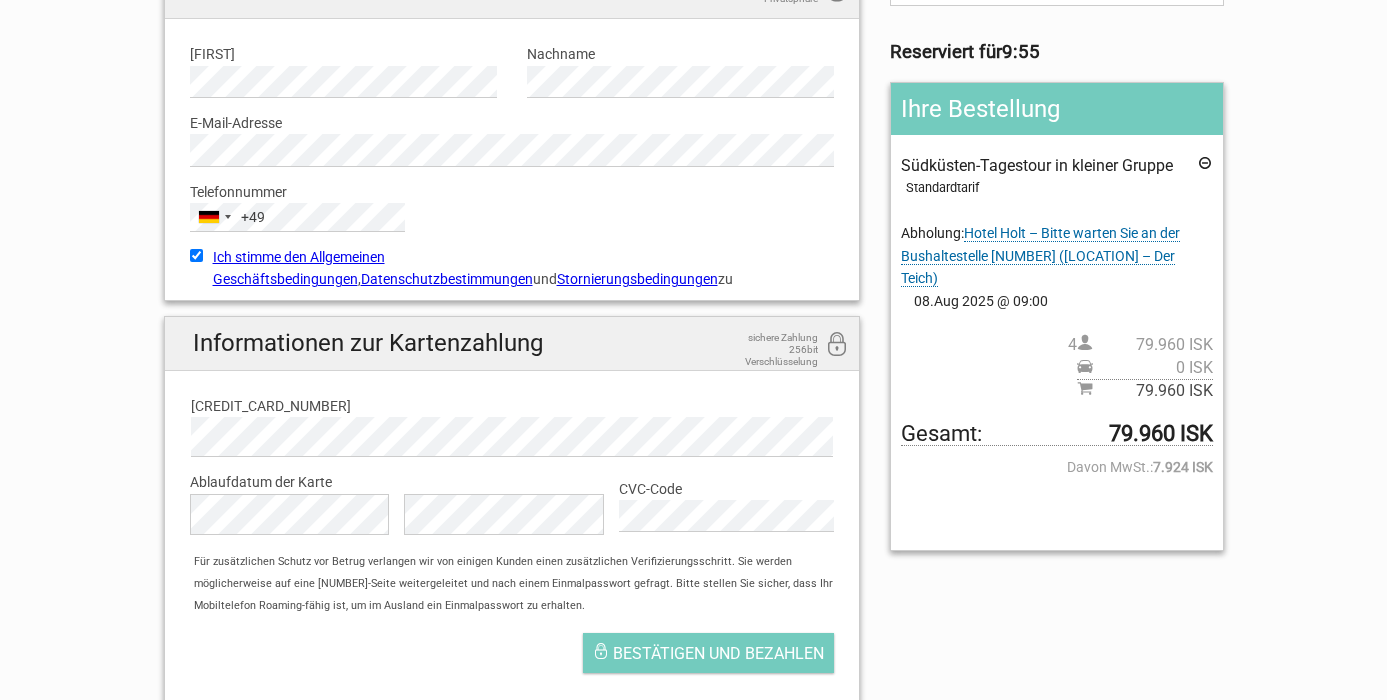 scroll, scrollTop: 214, scrollLeft: 0, axis: vertical 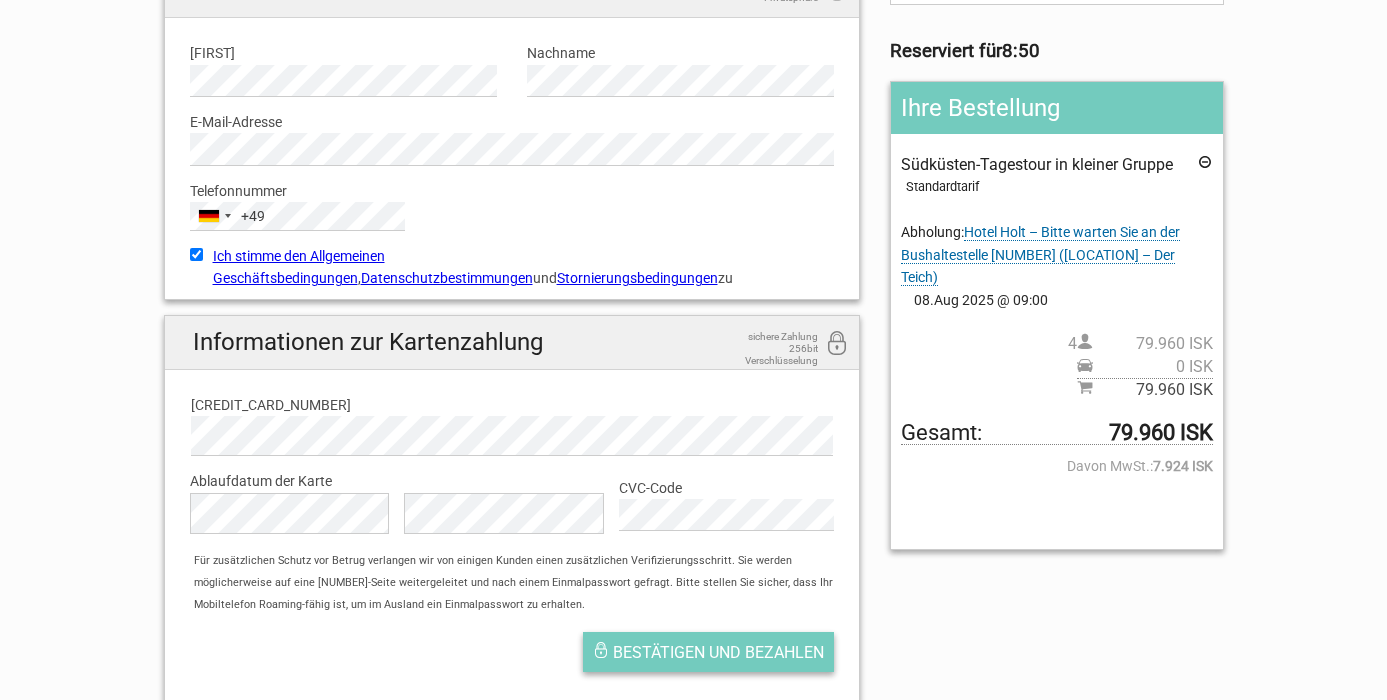 click on "bestätigen und bezahlen" at bounding box center (718, 652) 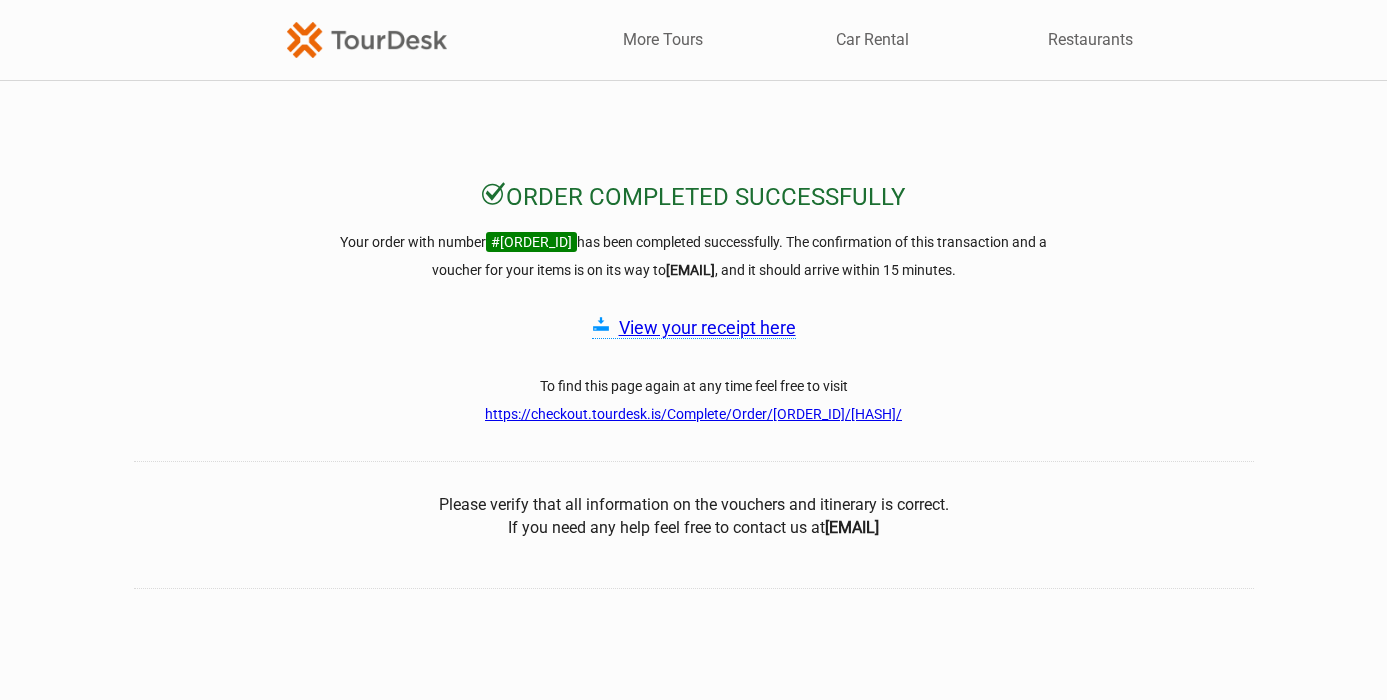 scroll, scrollTop: 0, scrollLeft: 0, axis: both 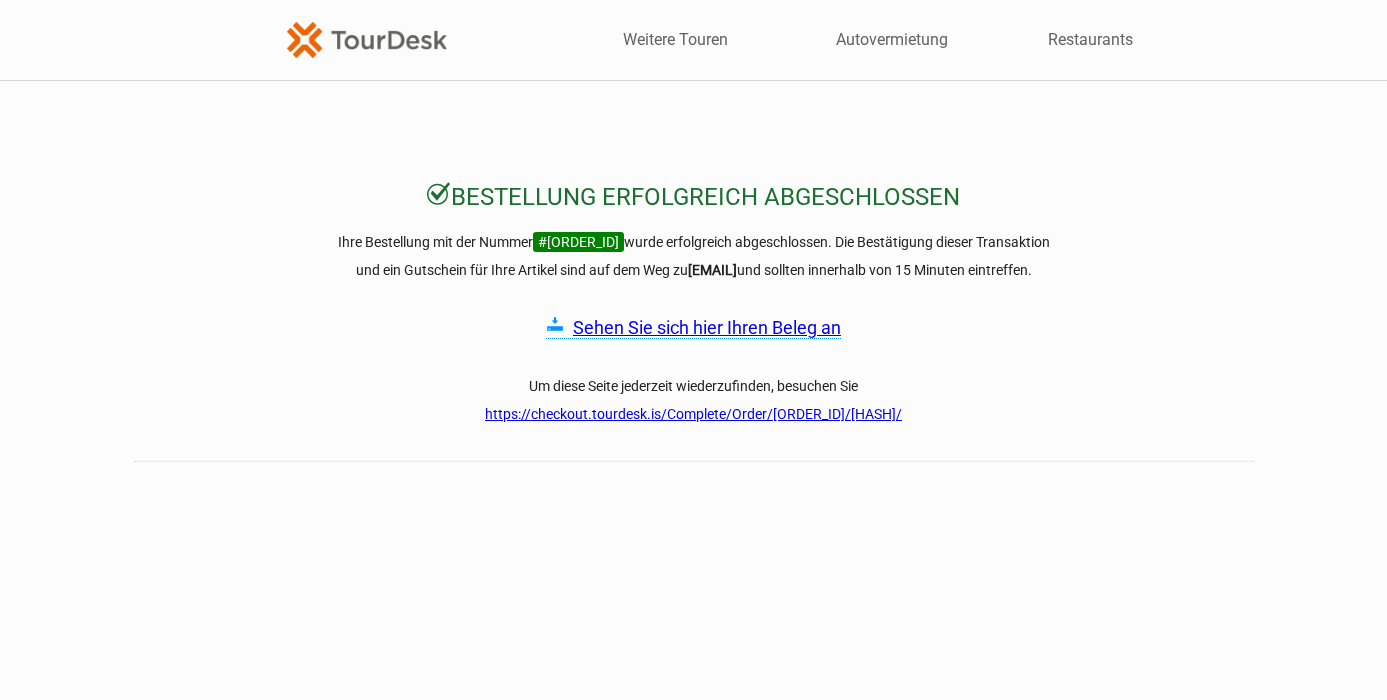 click on "Sehen Sie sich hier Ihren Beleg an" at bounding box center (707, 327) 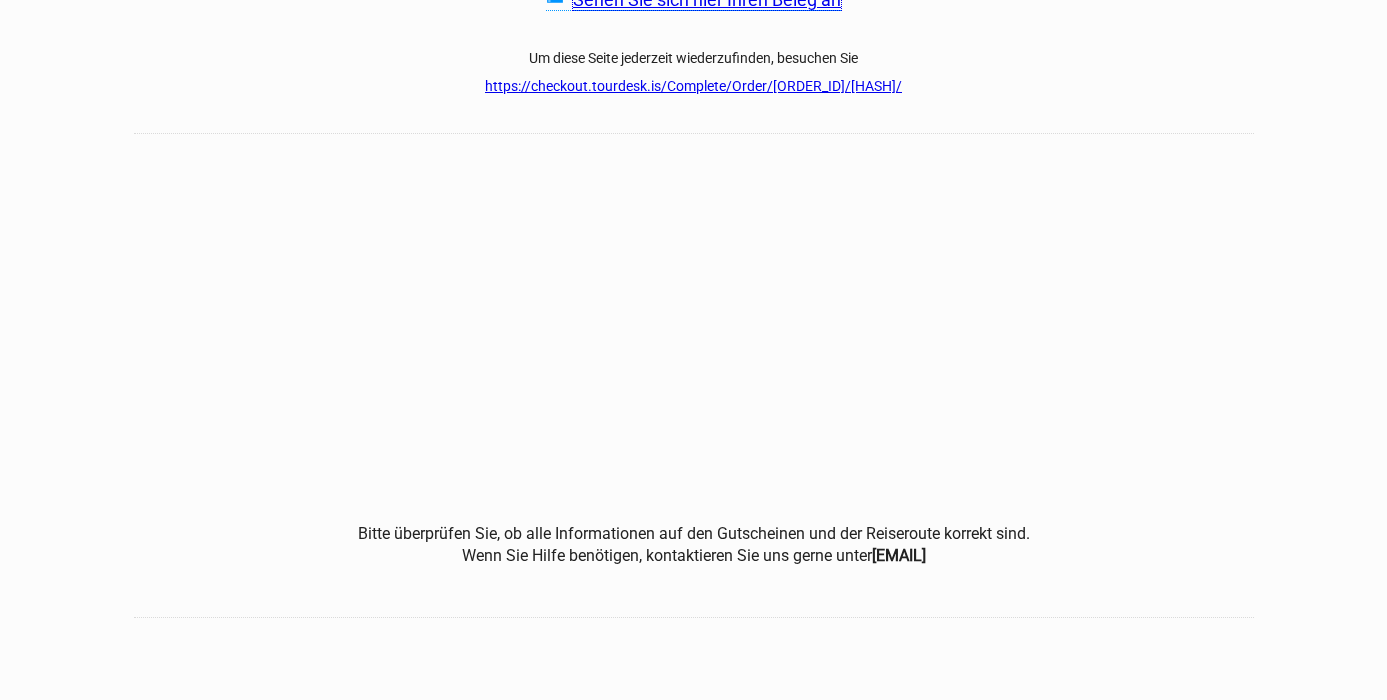scroll, scrollTop: 330, scrollLeft: 0, axis: vertical 